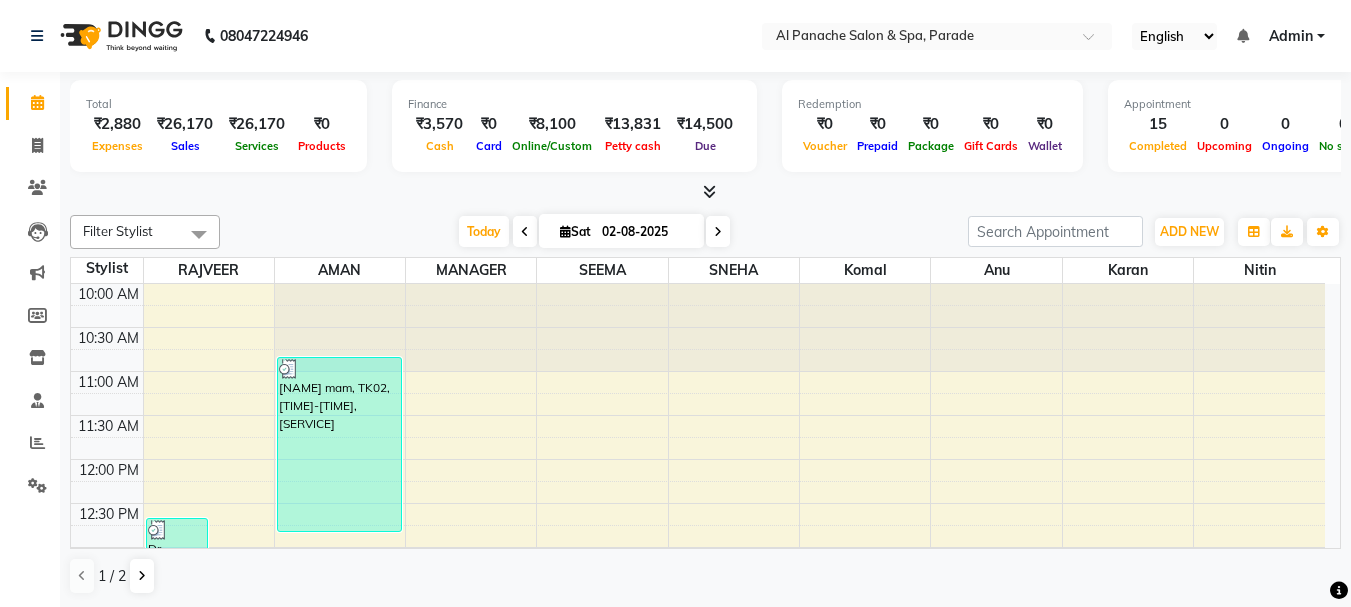scroll, scrollTop: 0, scrollLeft: 0, axis: both 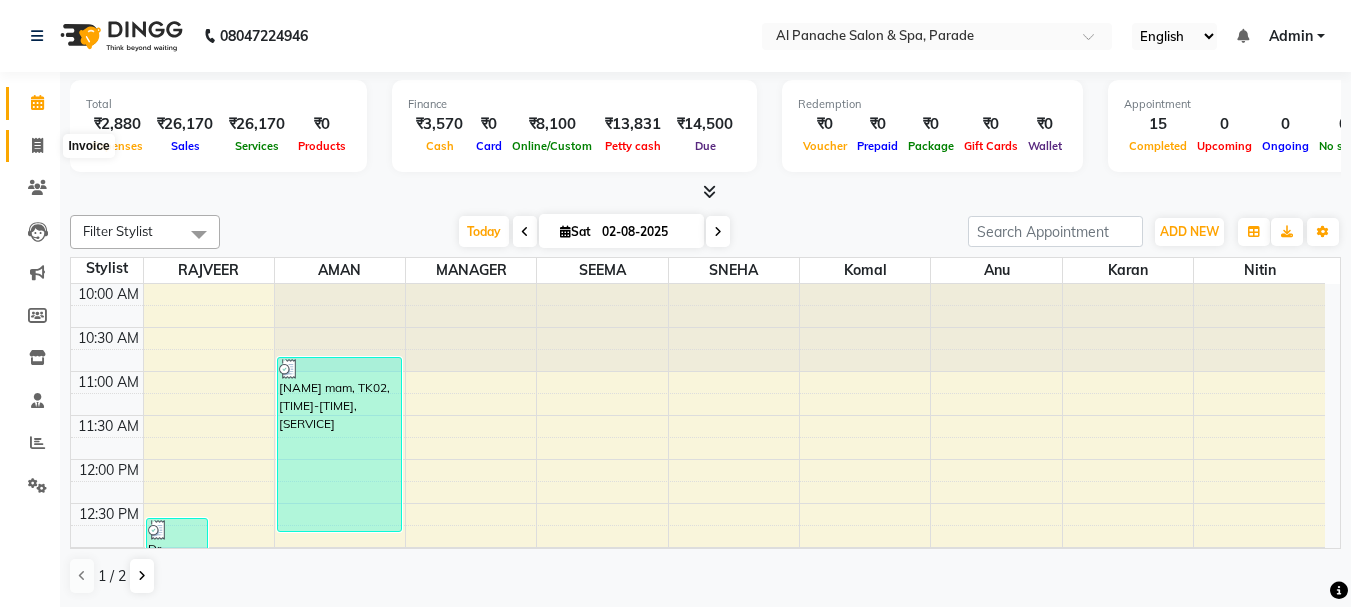 click 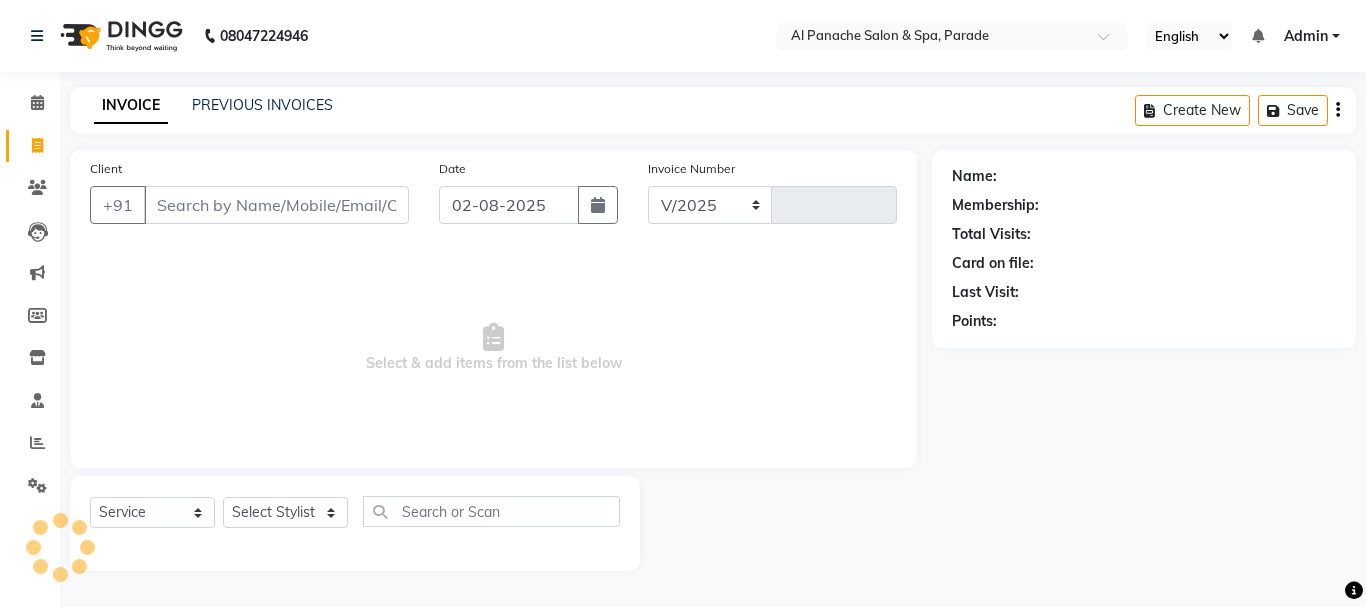 select on "463" 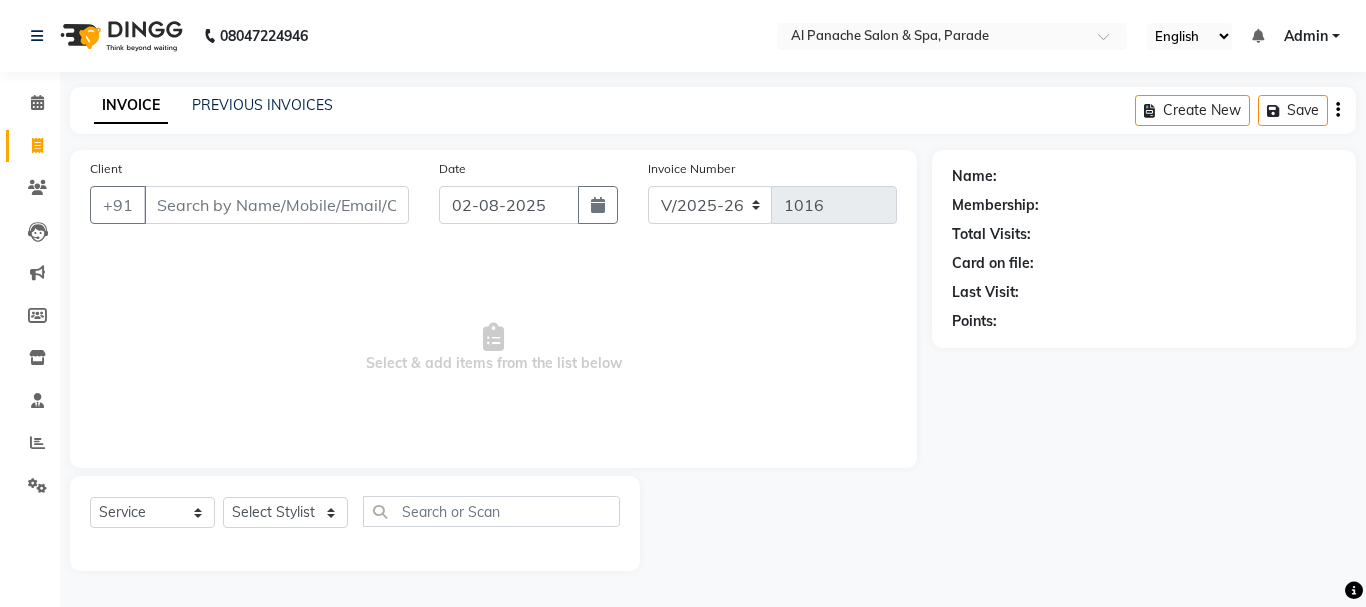 click on "Client" at bounding box center (276, 205) 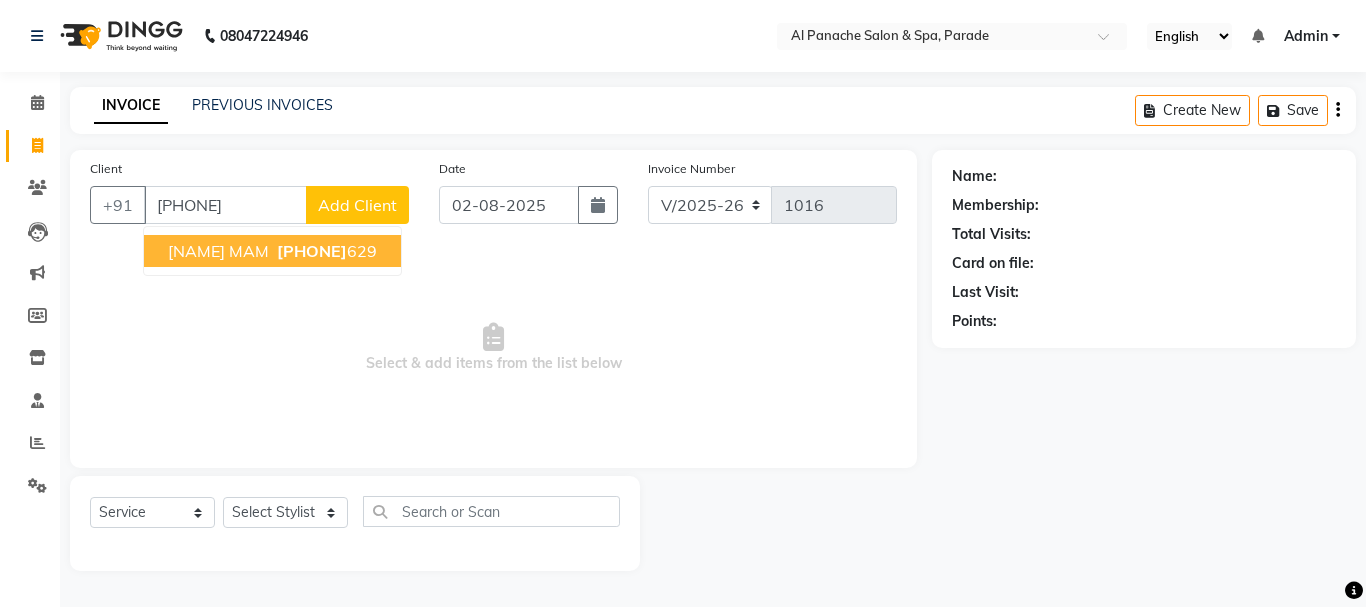 click on "[NAME] MAM   [PHONE]" at bounding box center (272, 251) 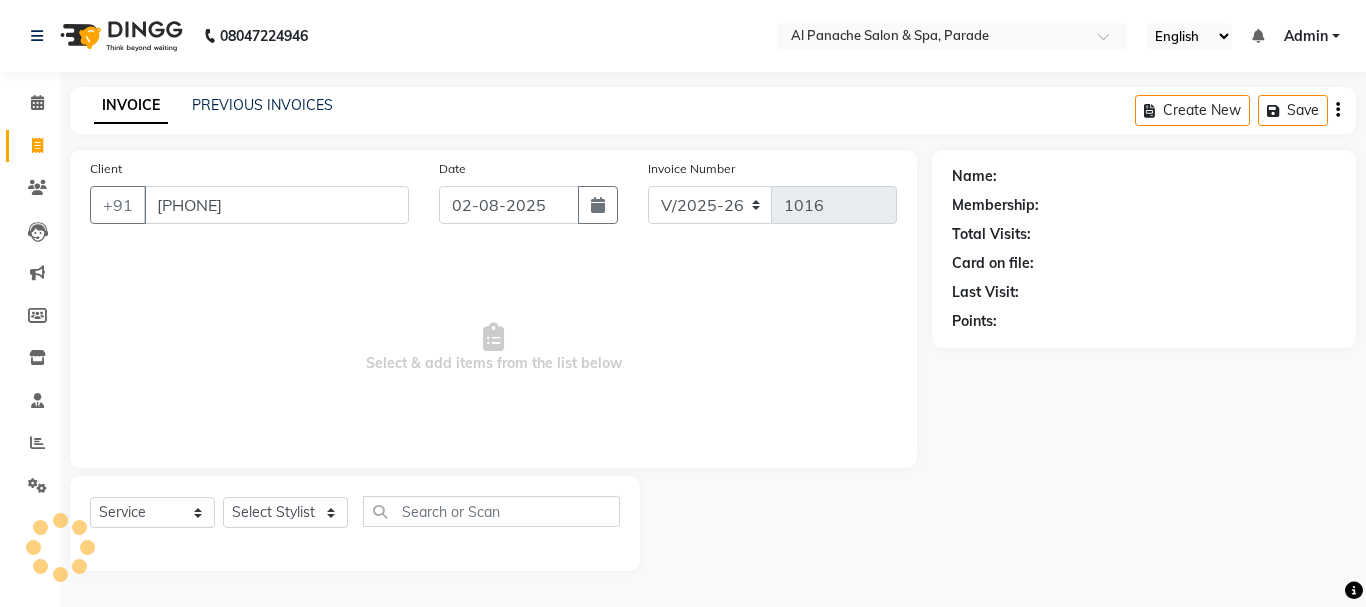 type on "[PHONE]" 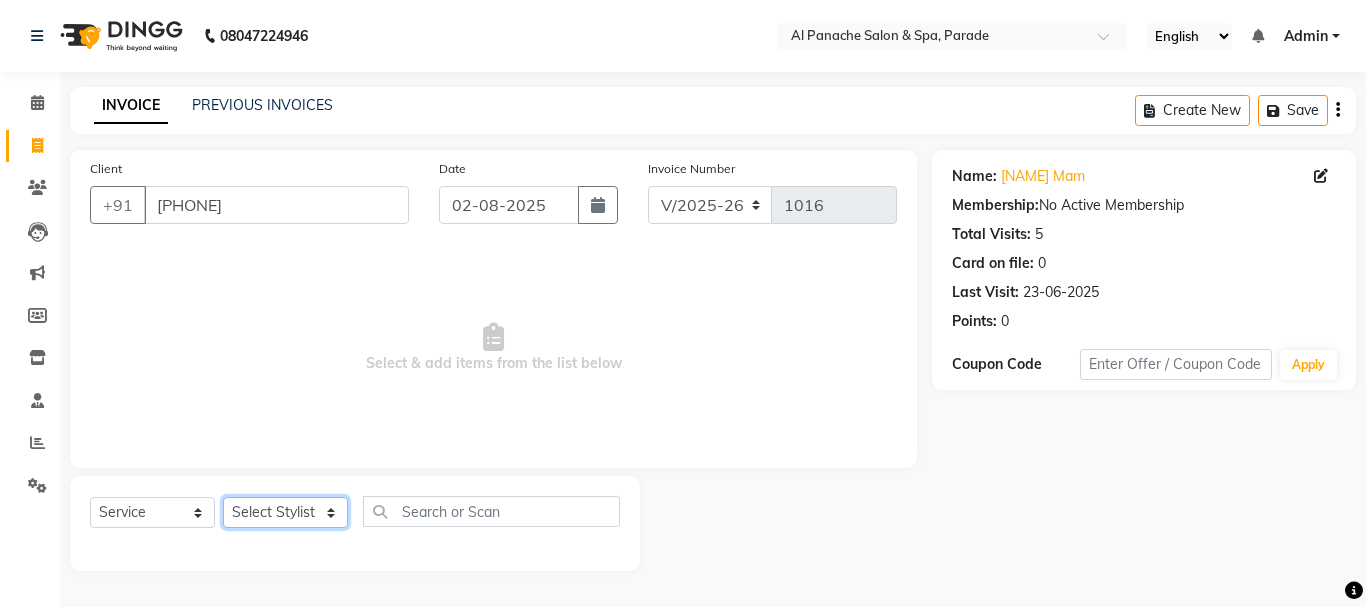 click on "Select Stylist [NAME] [NAME] [NAME] [NAME] MANAGER [NAME] [NAME] [NAME] [NAME] [NAME]" 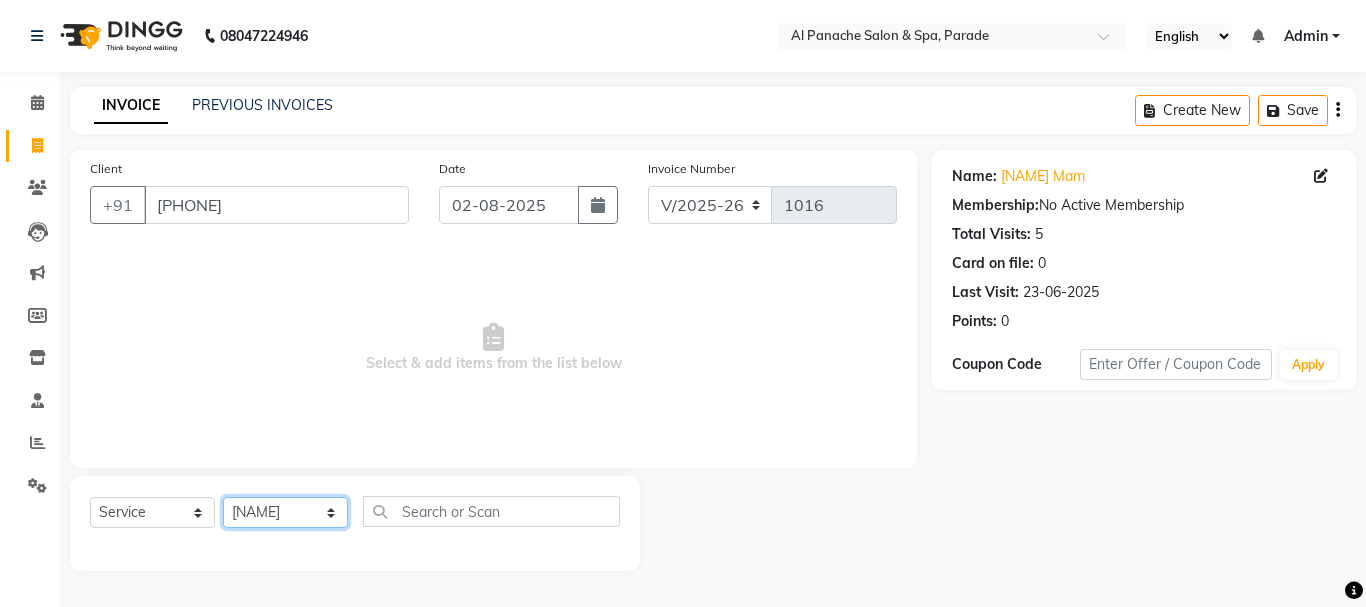 click on "Select Stylist [NAME] [NAME] [NAME] [NAME] MANAGER [NAME] [NAME] [NAME] [NAME] [NAME]" 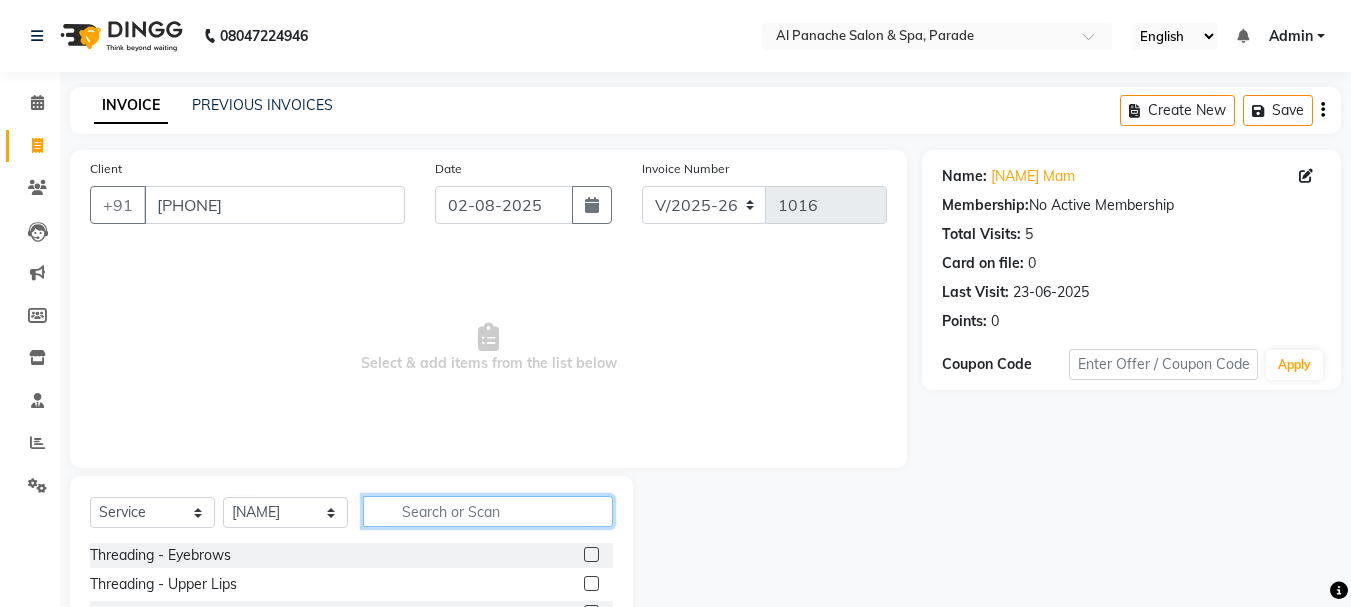 click 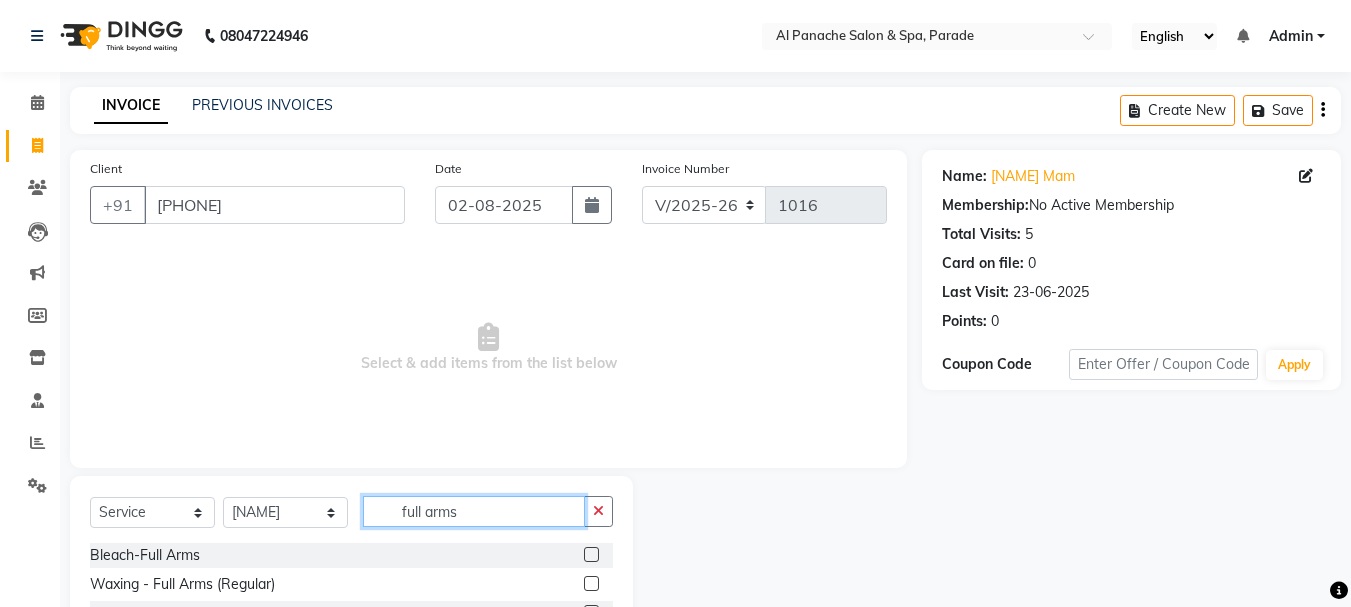 scroll, scrollTop: 110, scrollLeft: 0, axis: vertical 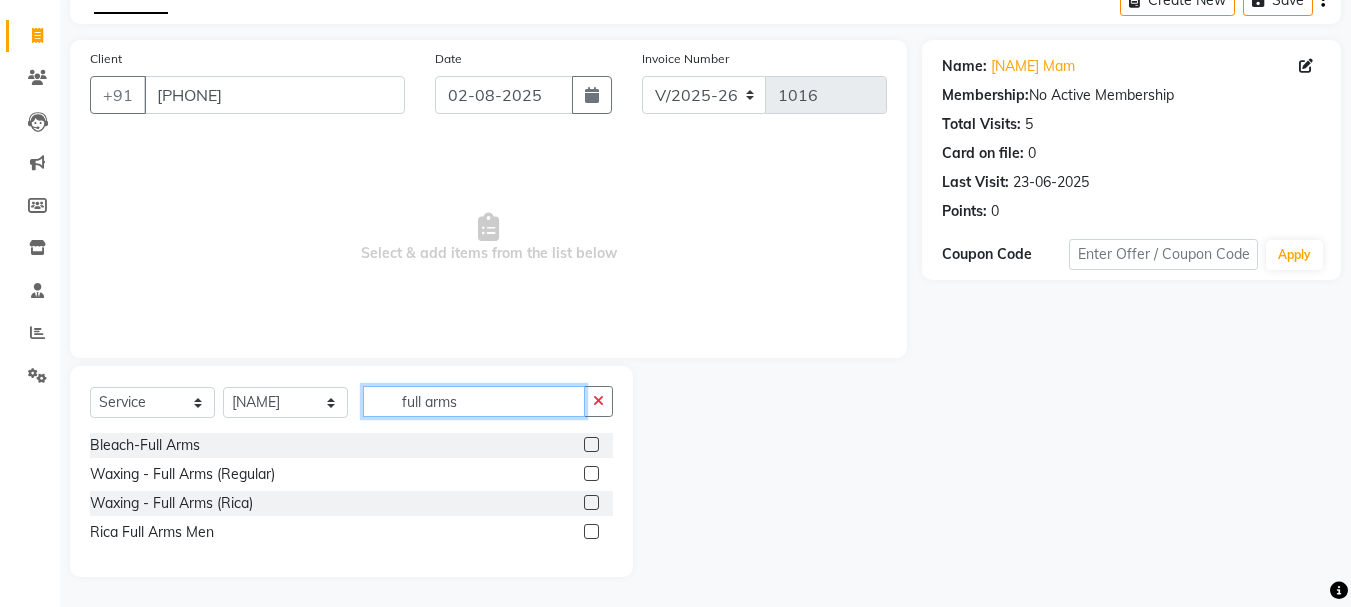 type on "full arms" 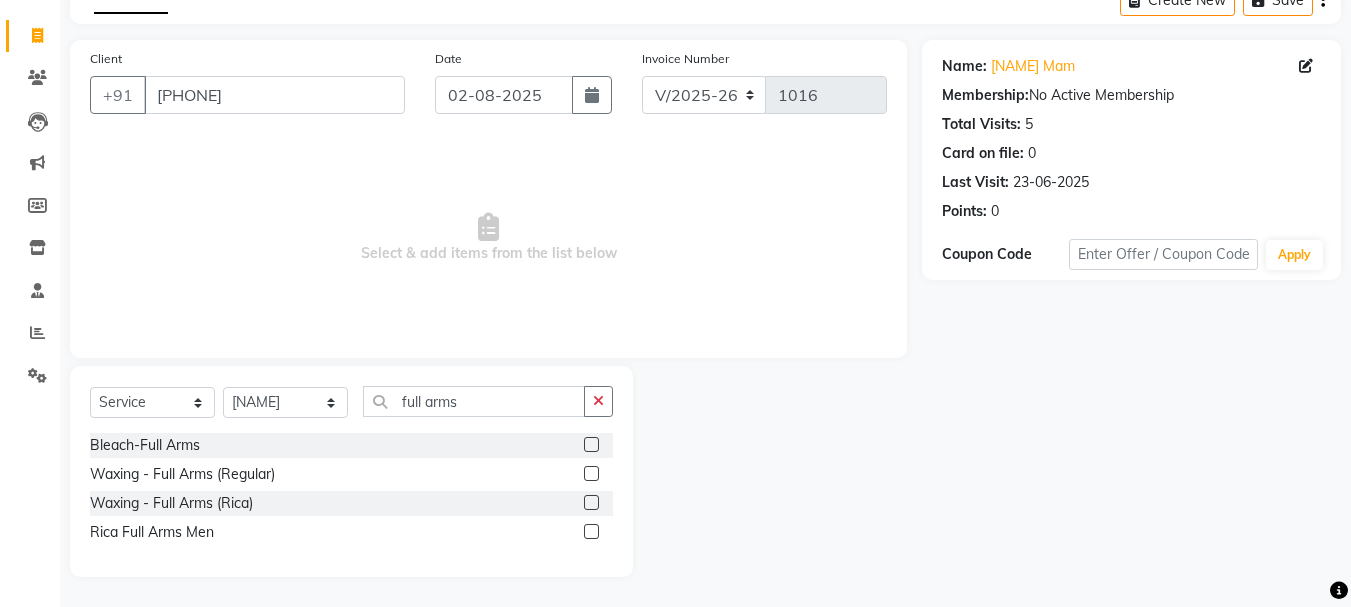 click 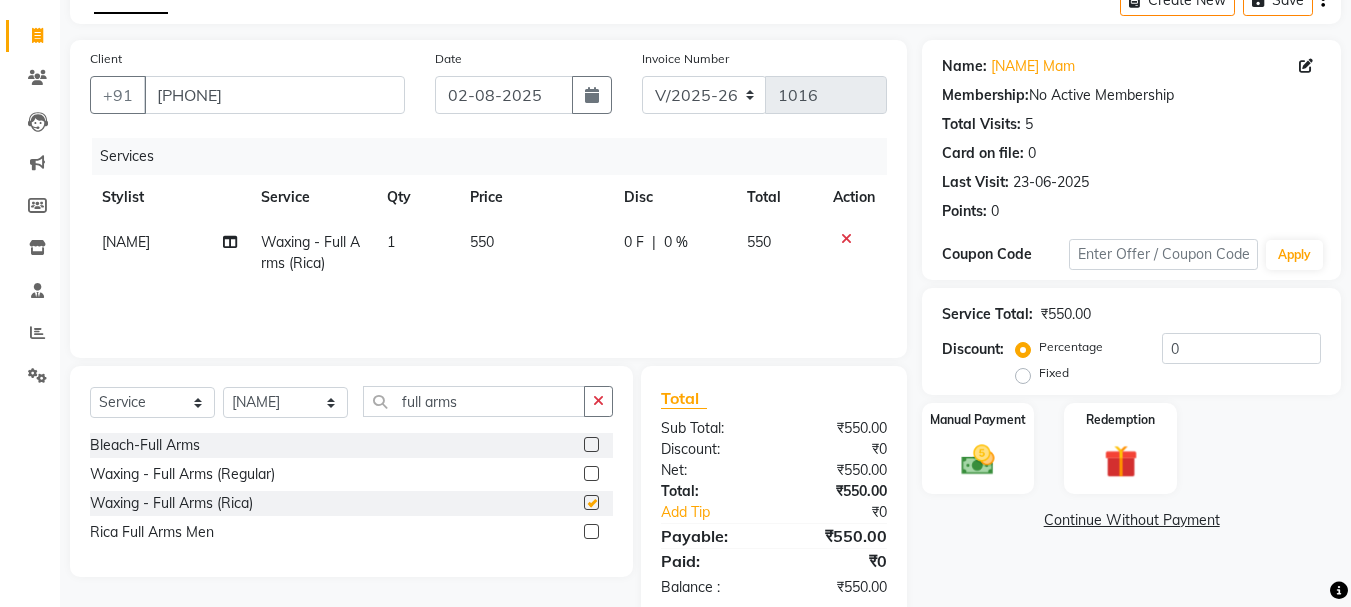 checkbox on "false" 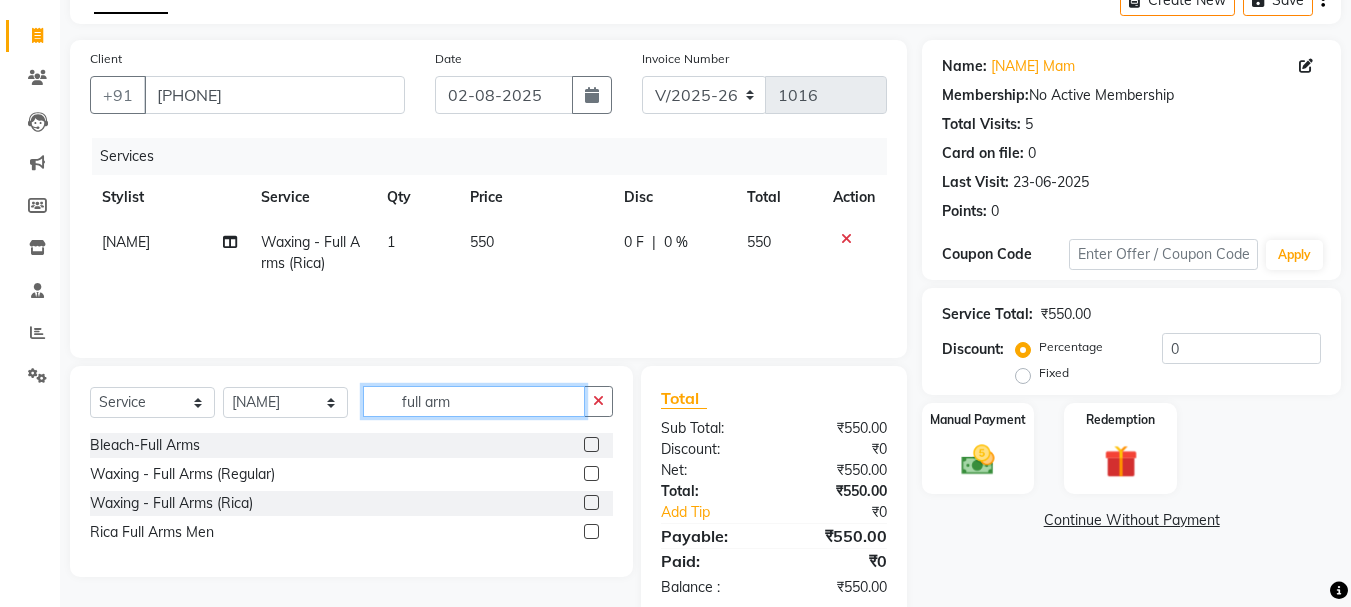 click on "full arm" 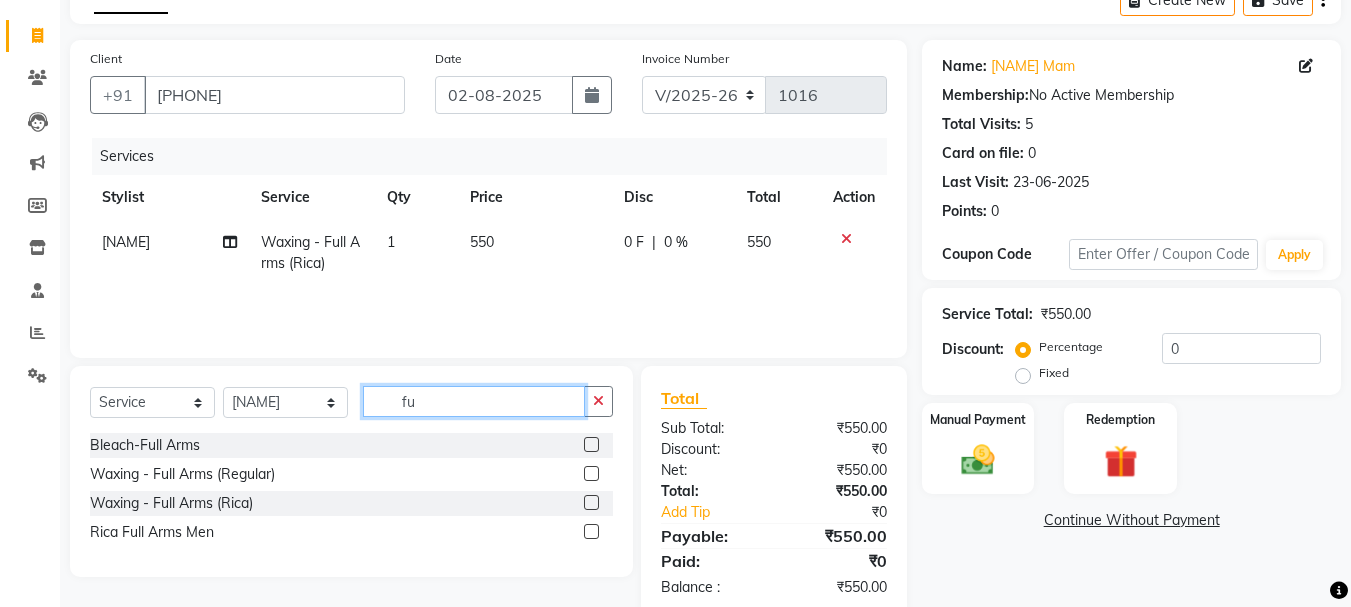 type on "f" 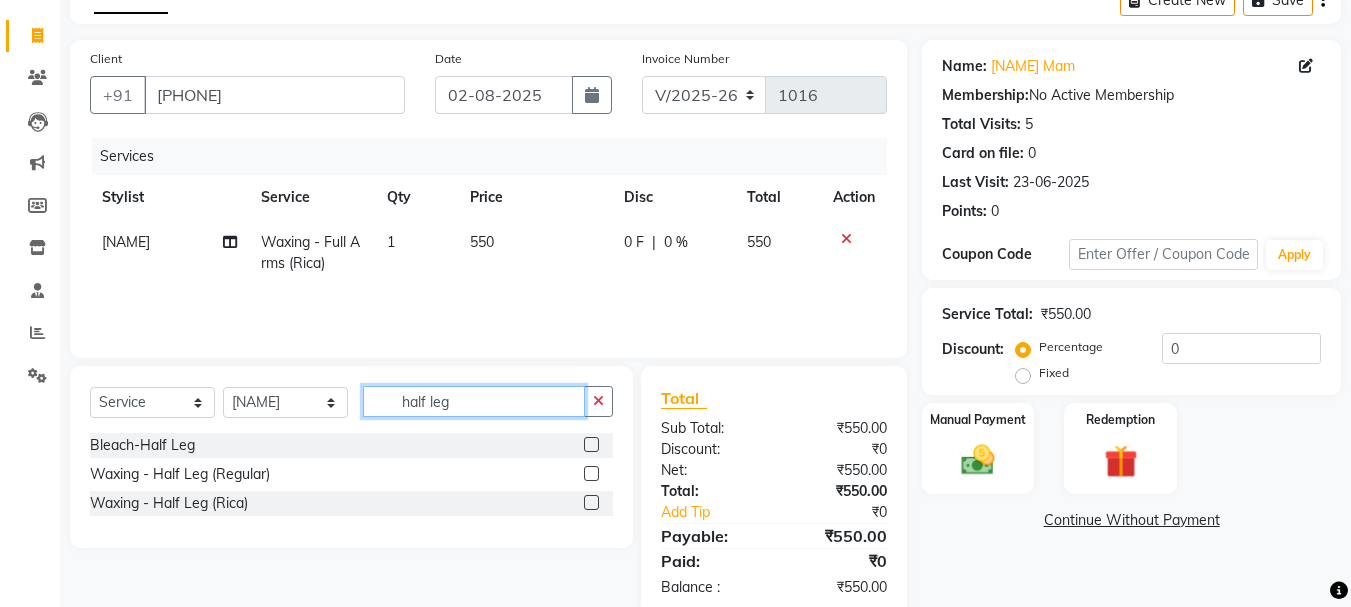 type on "half leg" 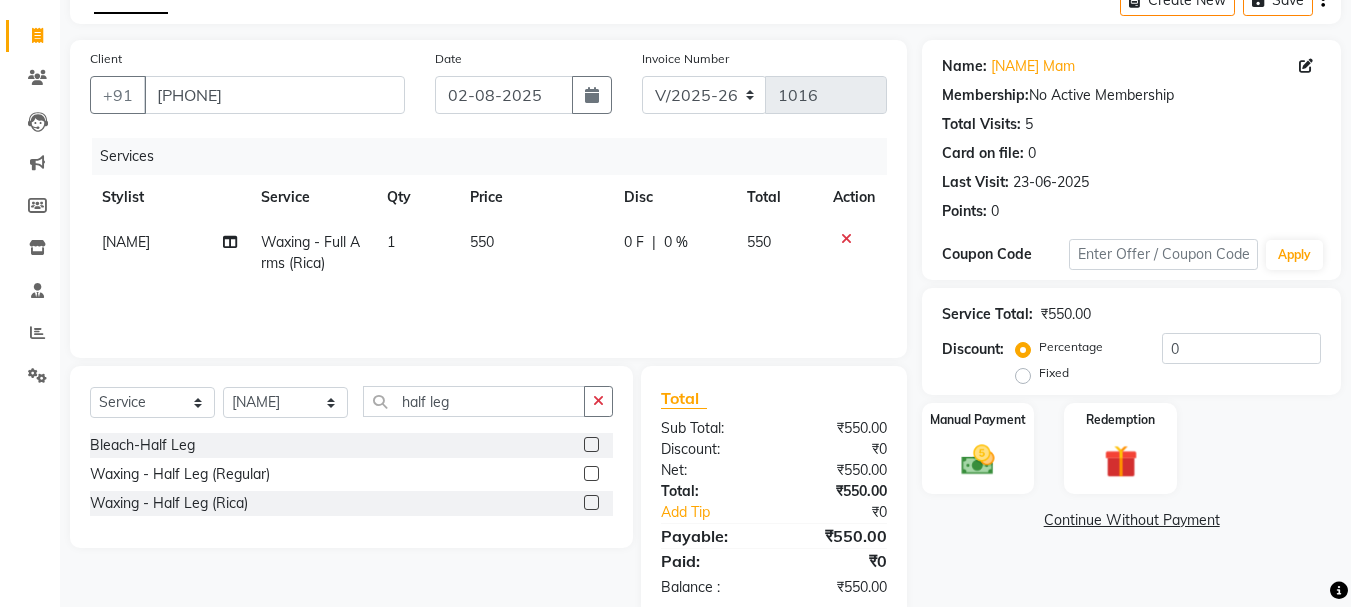 click 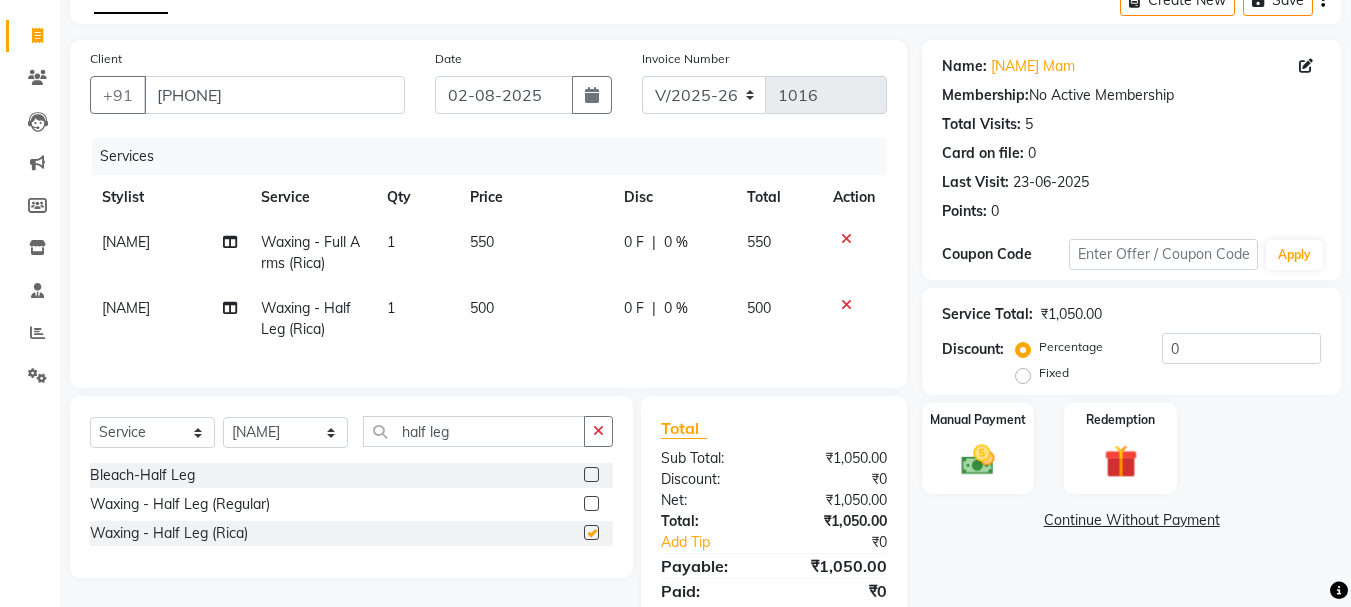 checkbox on "false" 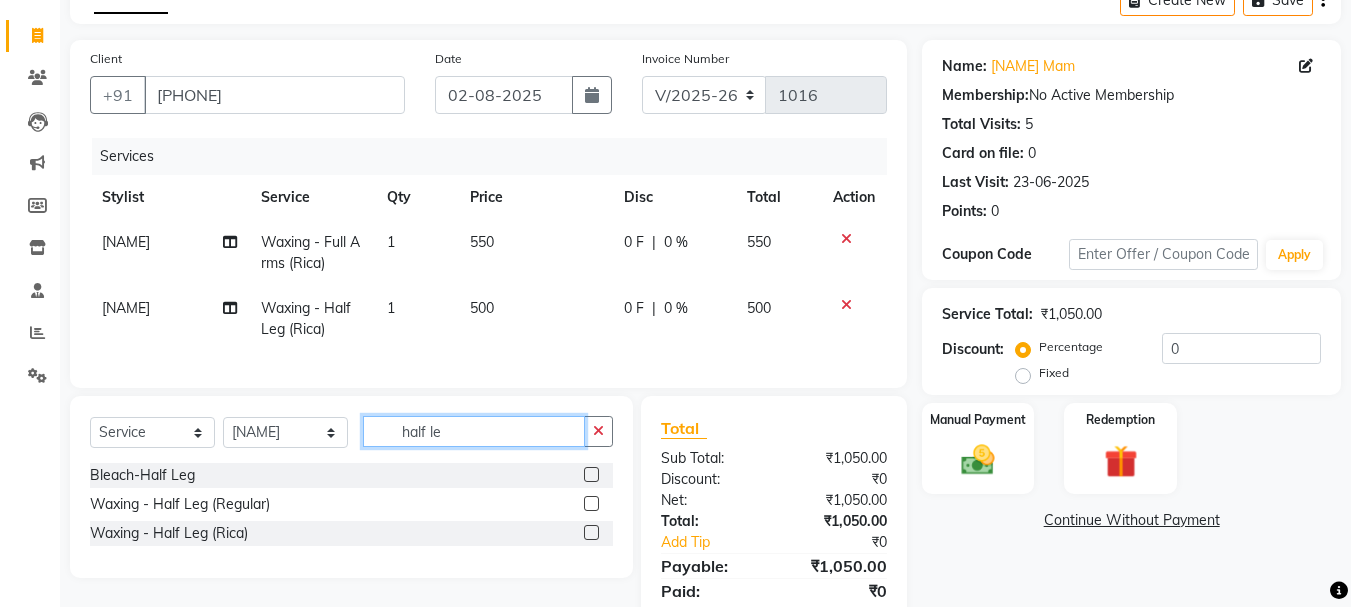 click on "half le" 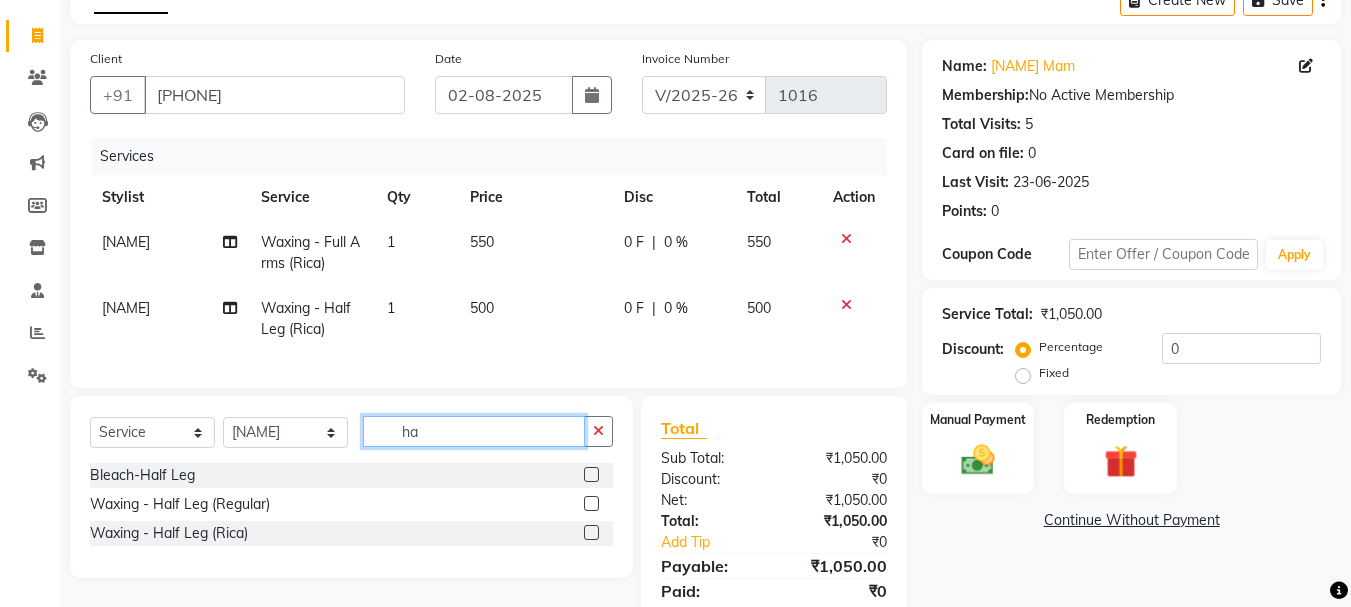type on "h" 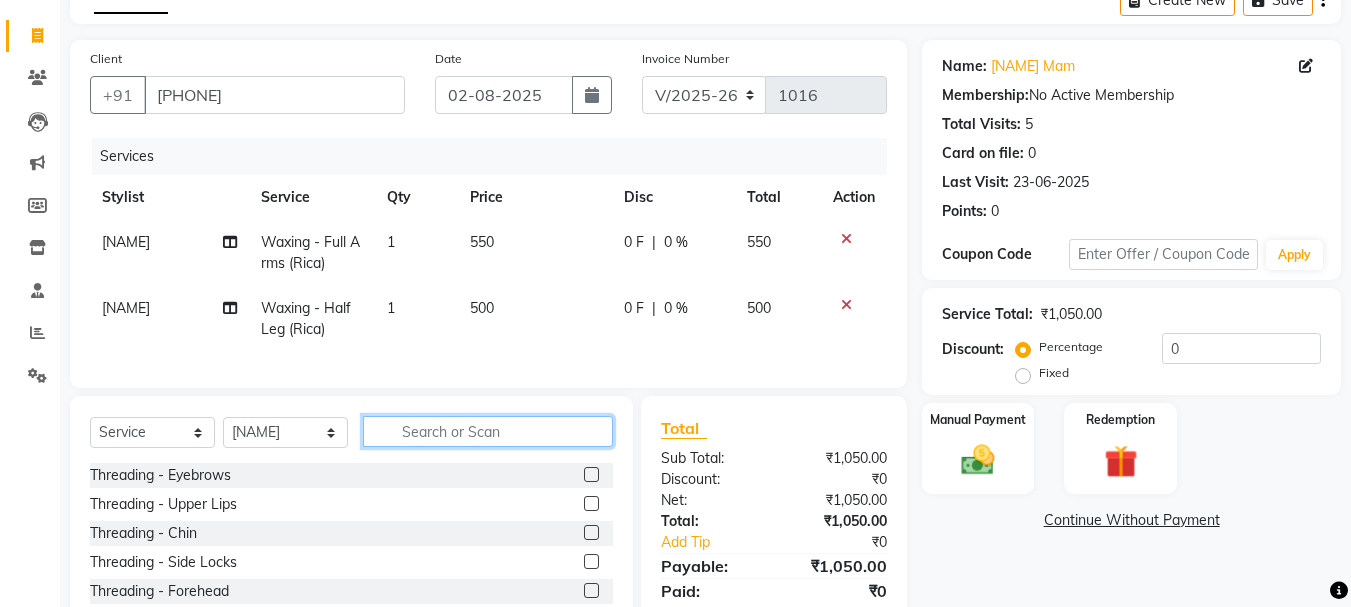 scroll, scrollTop: 239, scrollLeft: 0, axis: vertical 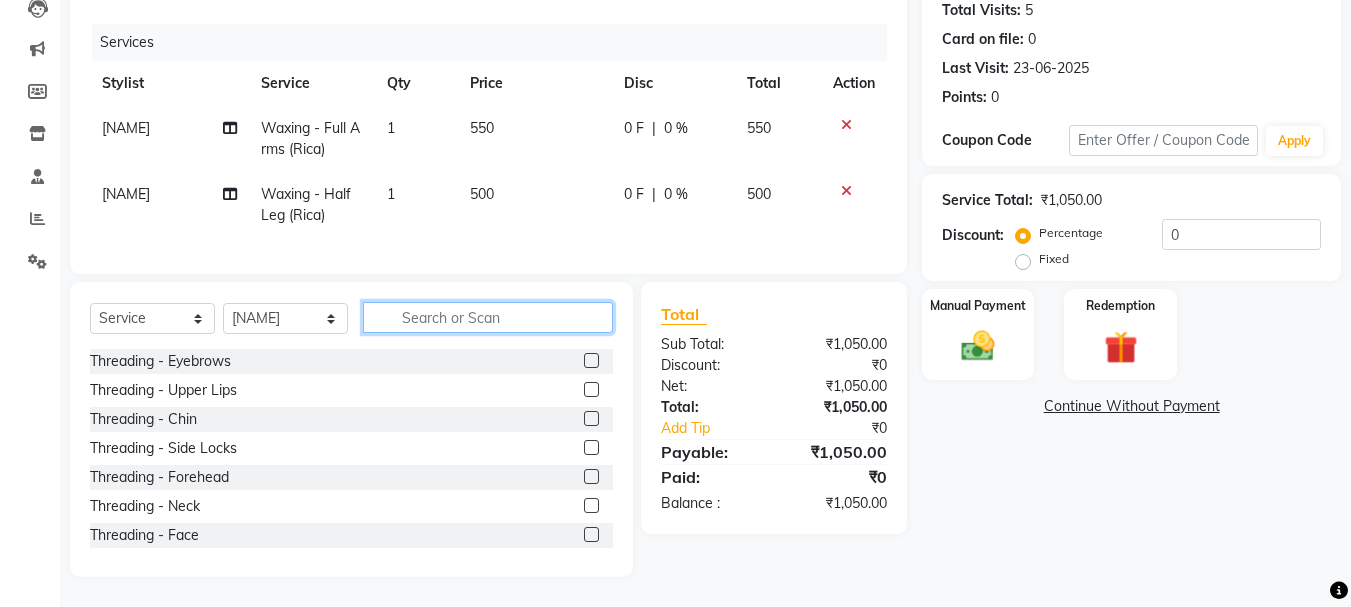type 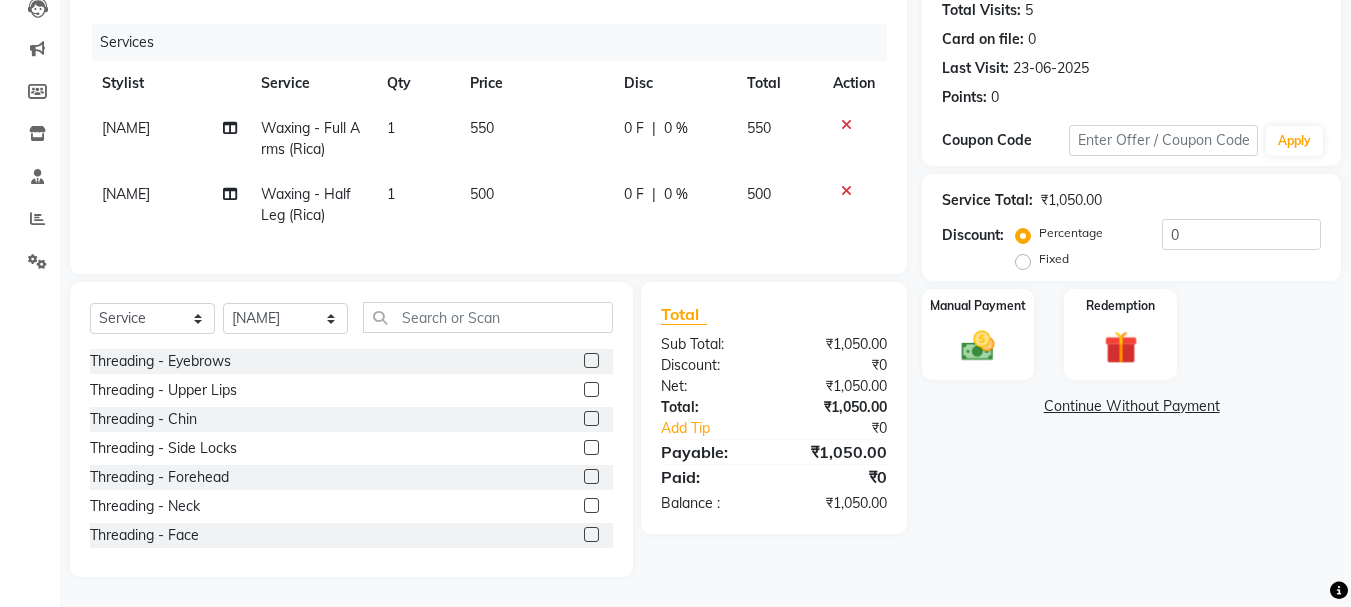 click 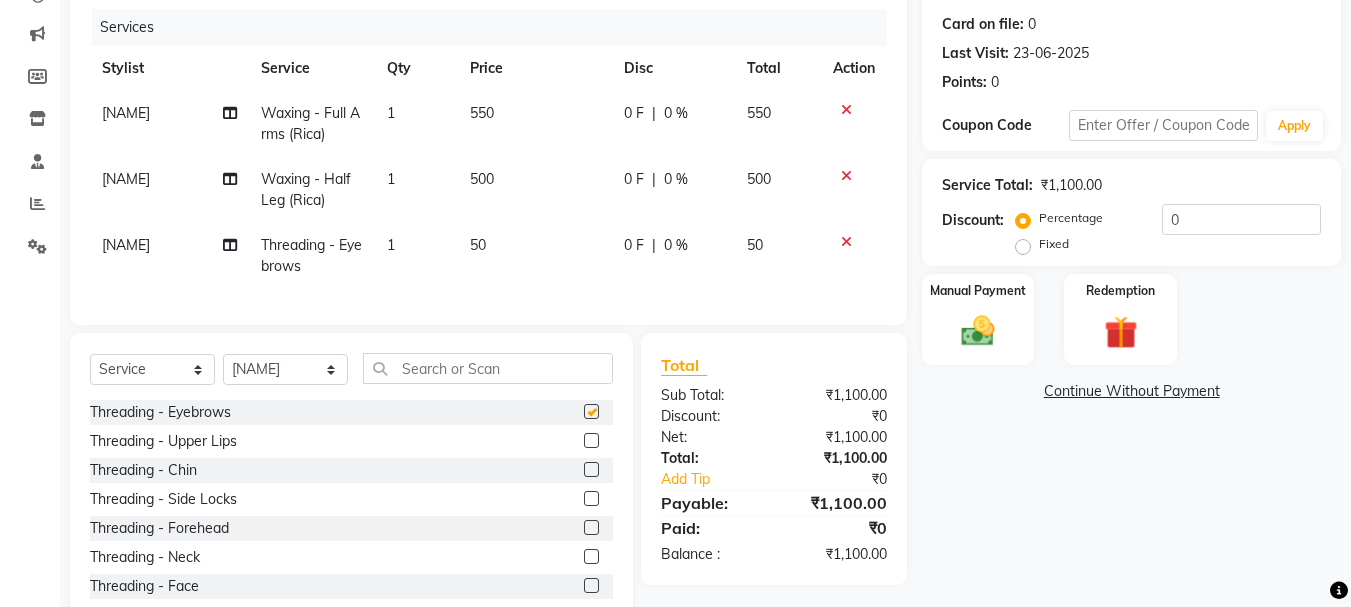 checkbox on "false" 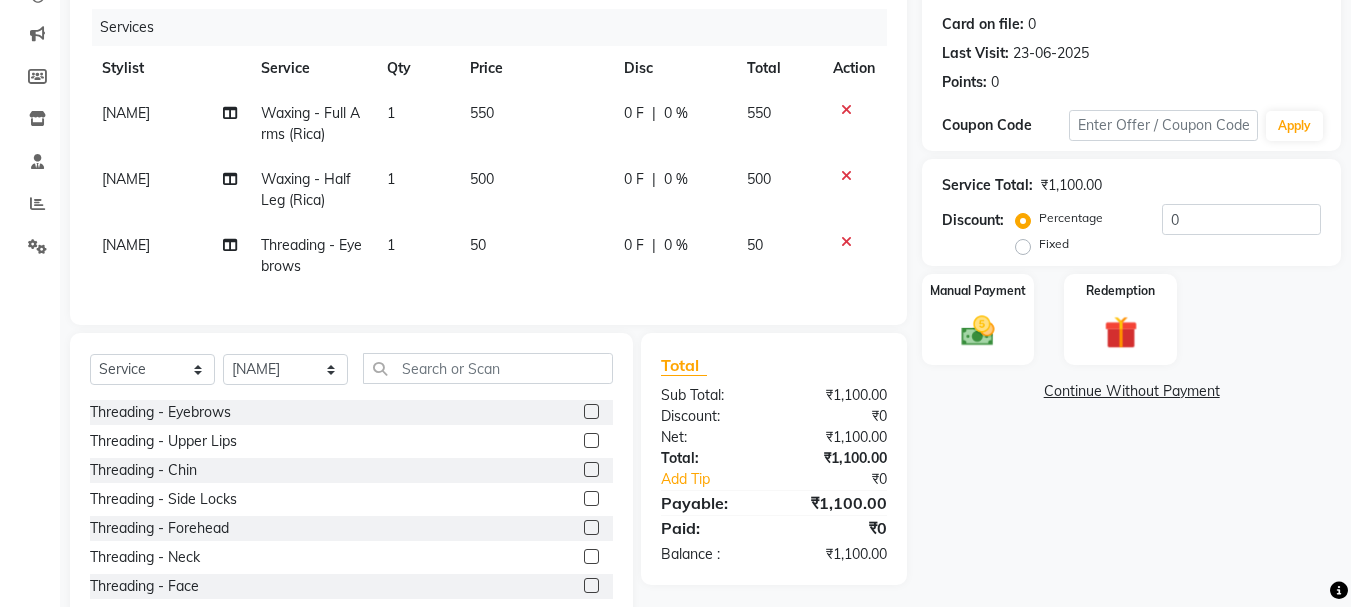 click 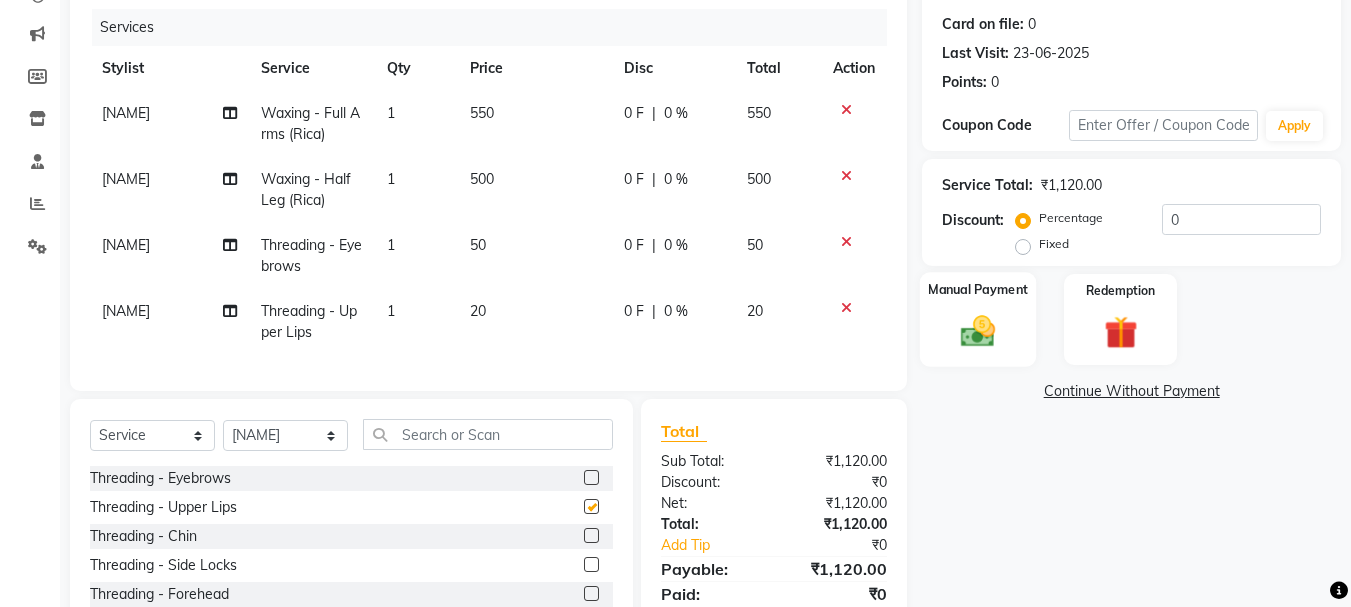 checkbox on "false" 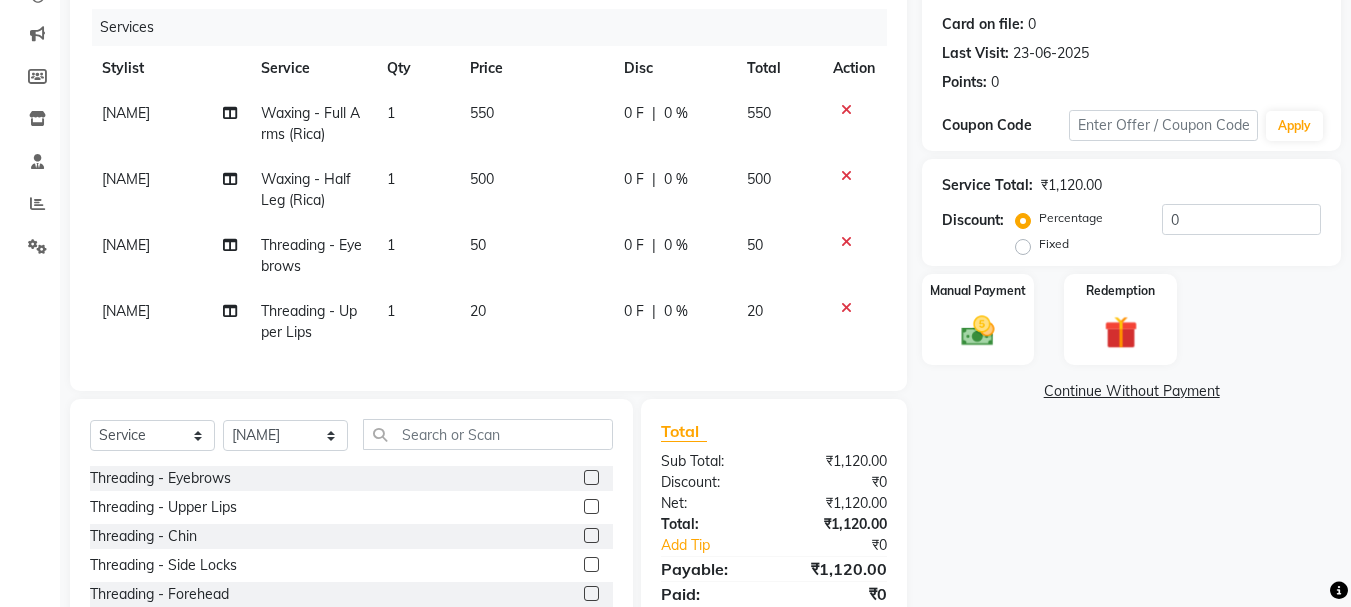 click on "Fixed" 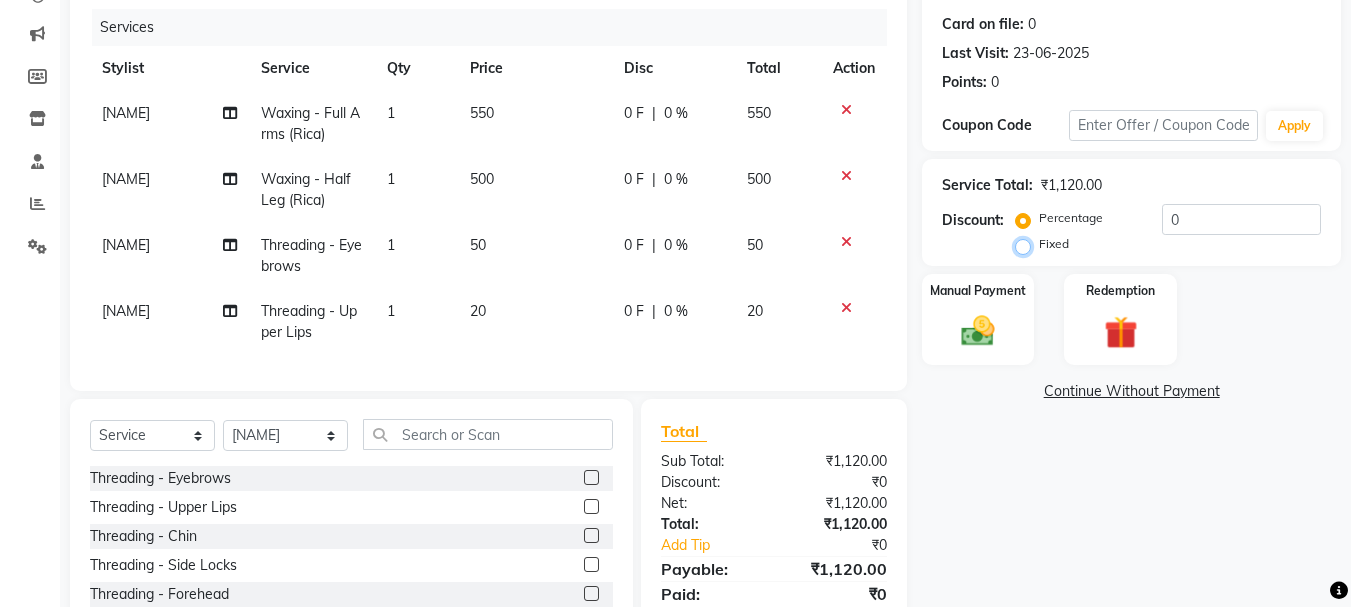 click on "Fixed" at bounding box center [1027, 244] 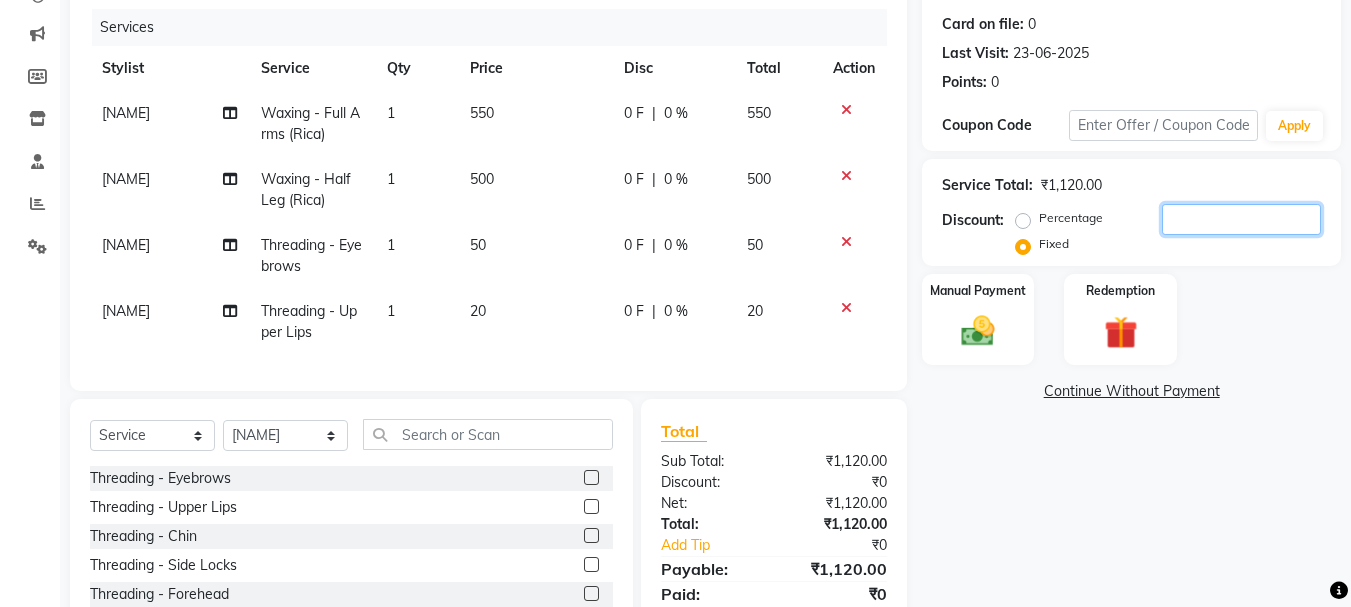 click 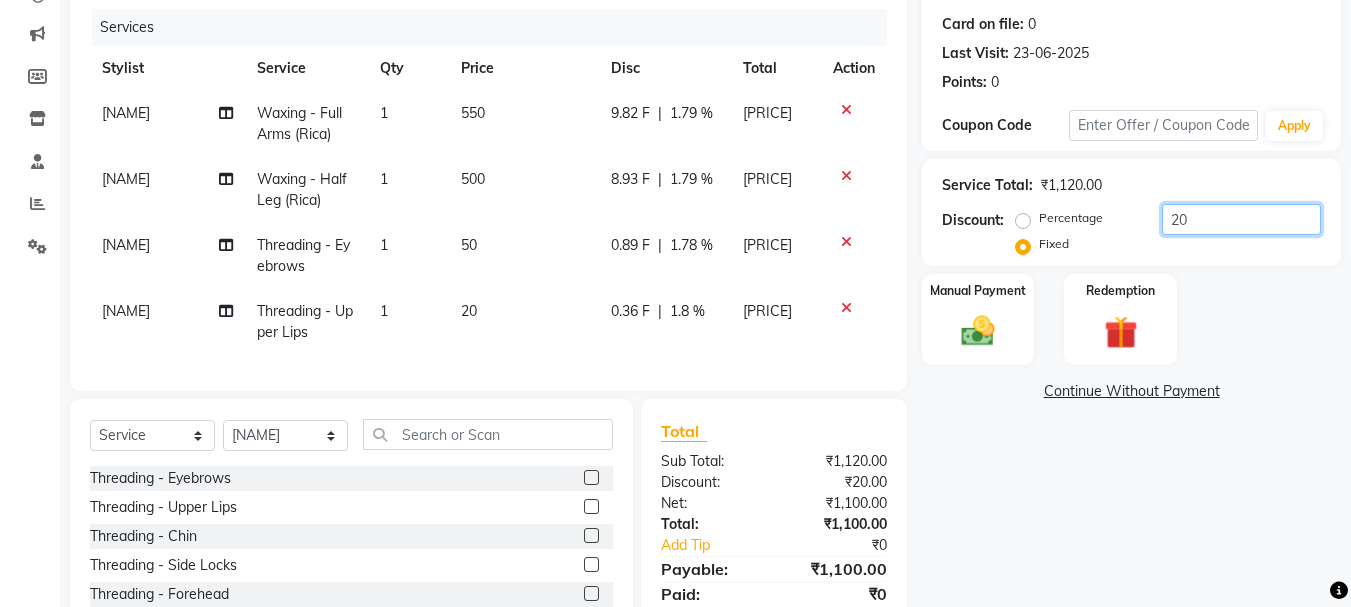 type on "20" 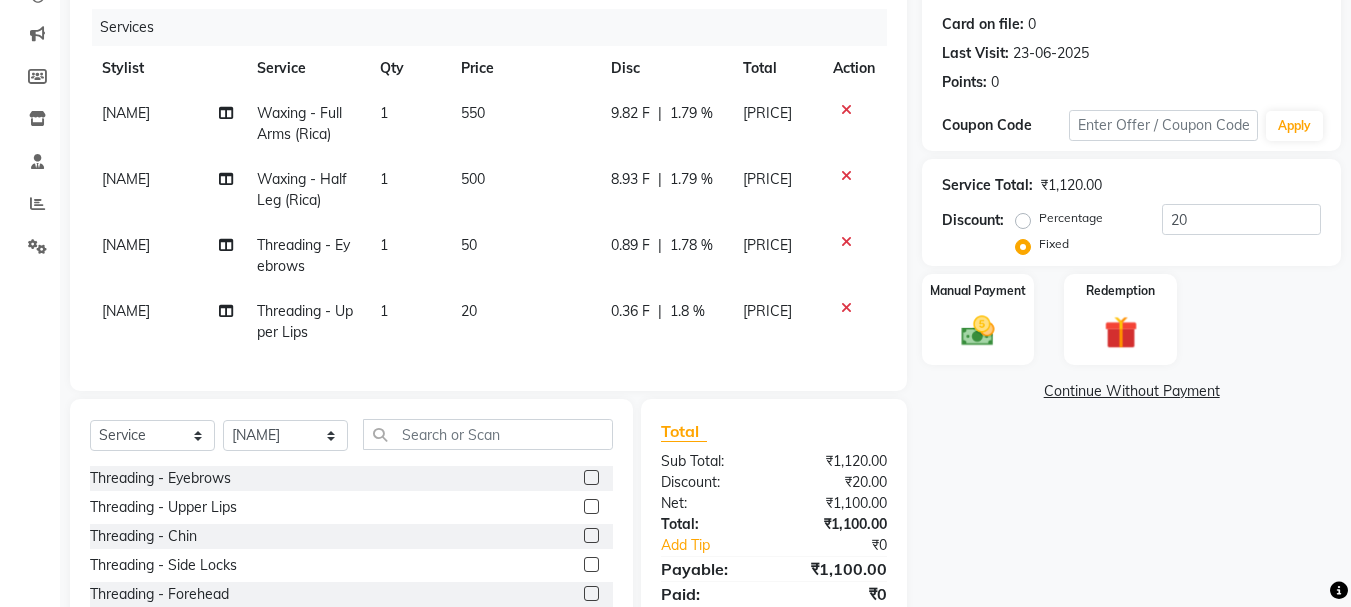 click on "Manual Payment Redemption" 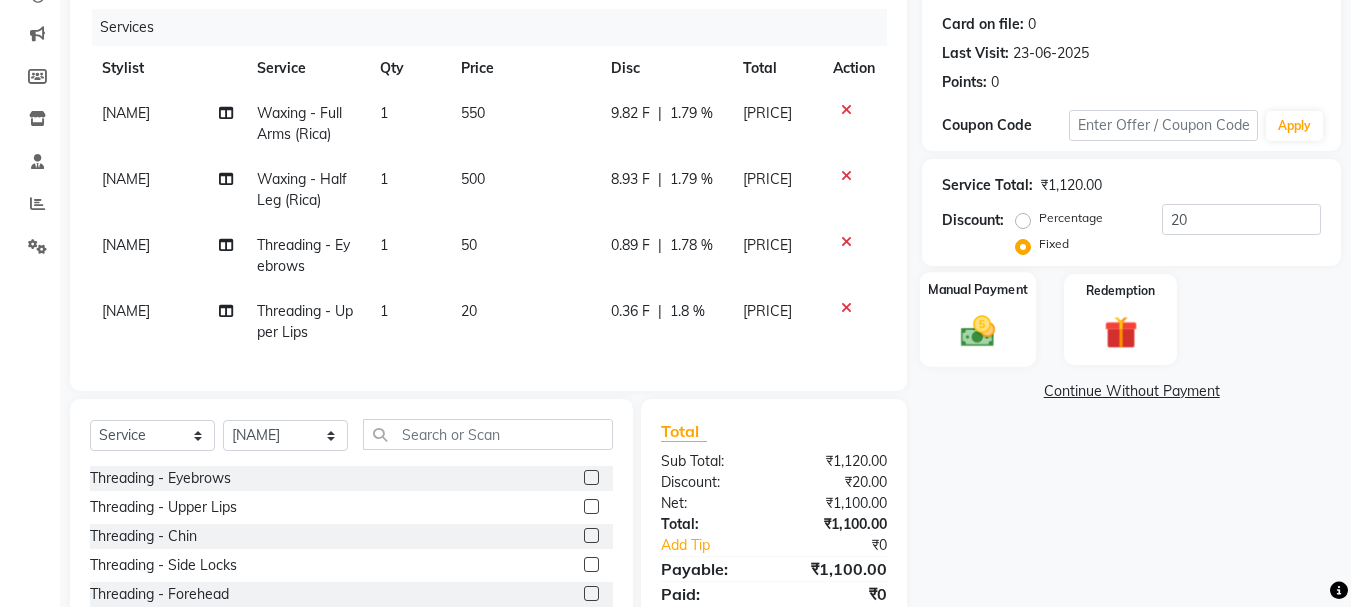 click 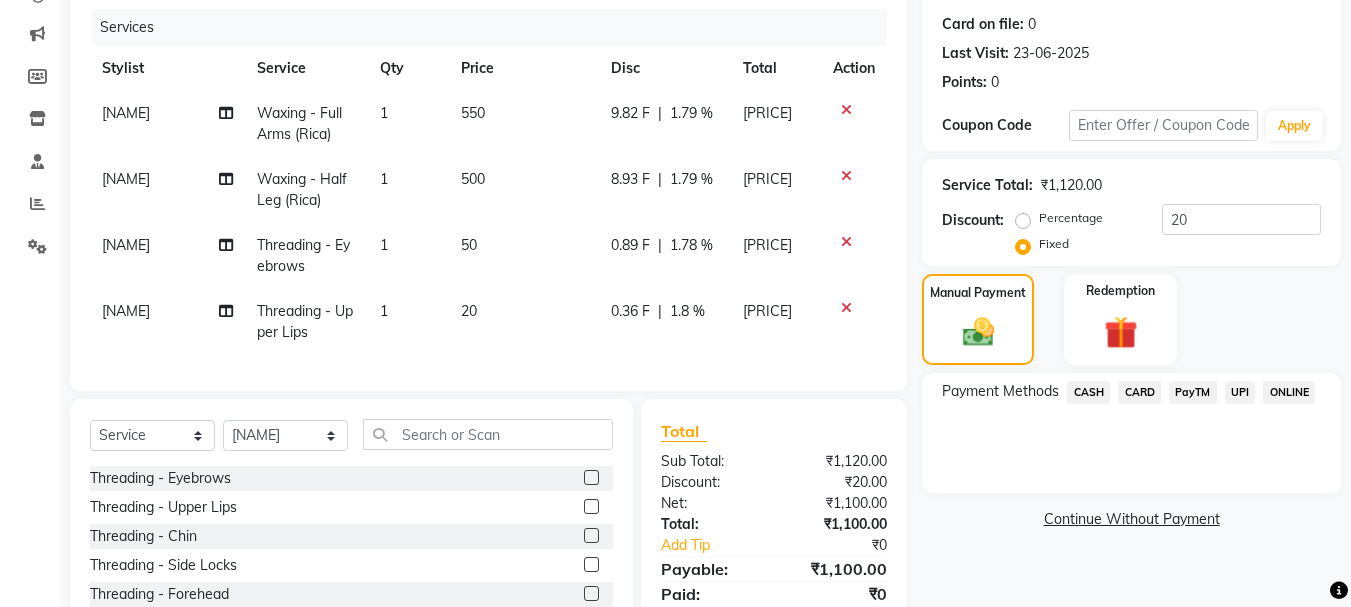 click on "PayTM" 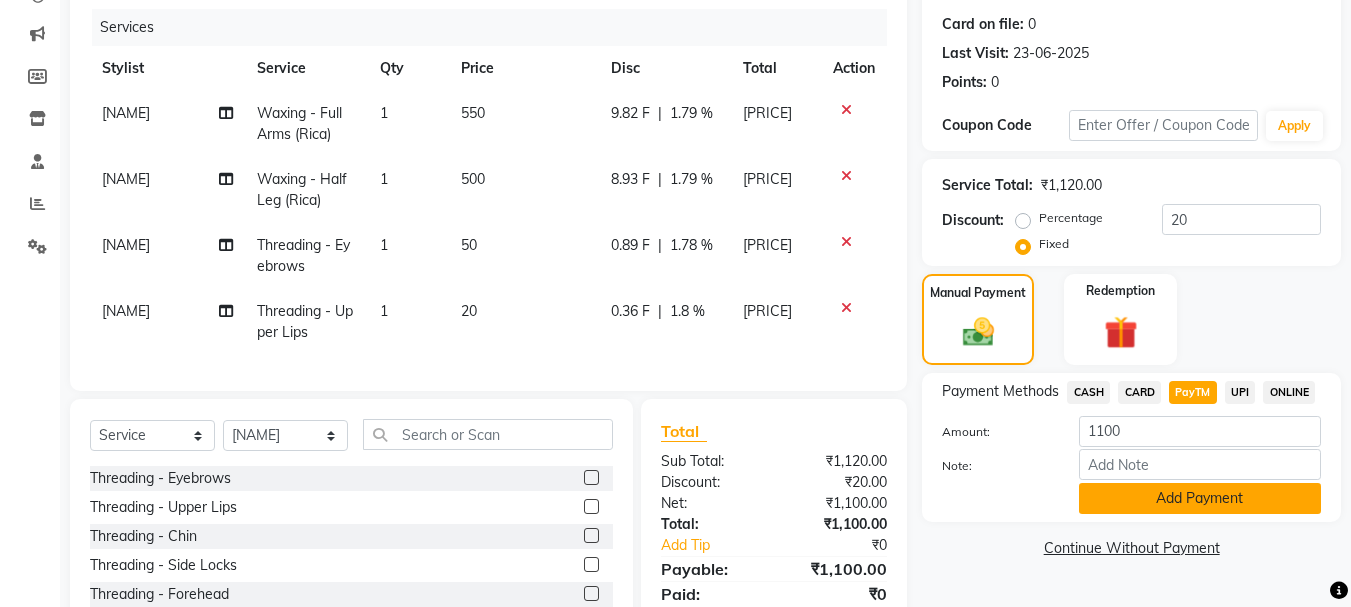 click on "Add Payment" 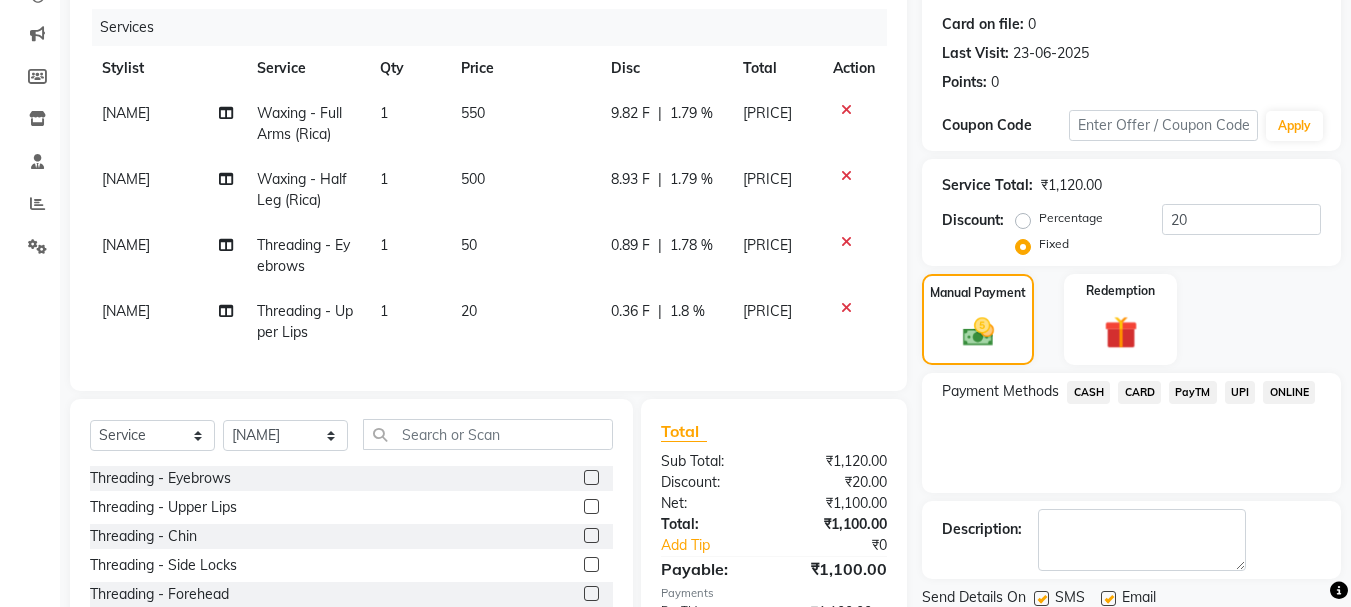 scroll, scrollTop: 371, scrollLeft: 0, axis: vertical 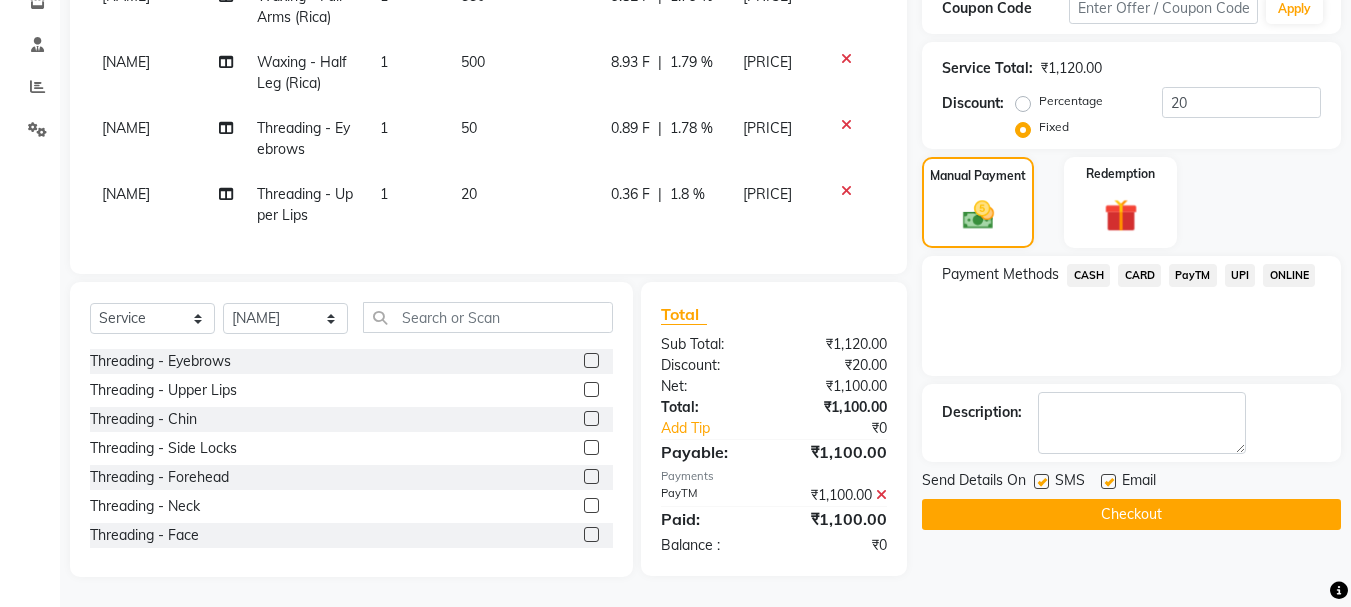 click on "Checkout" 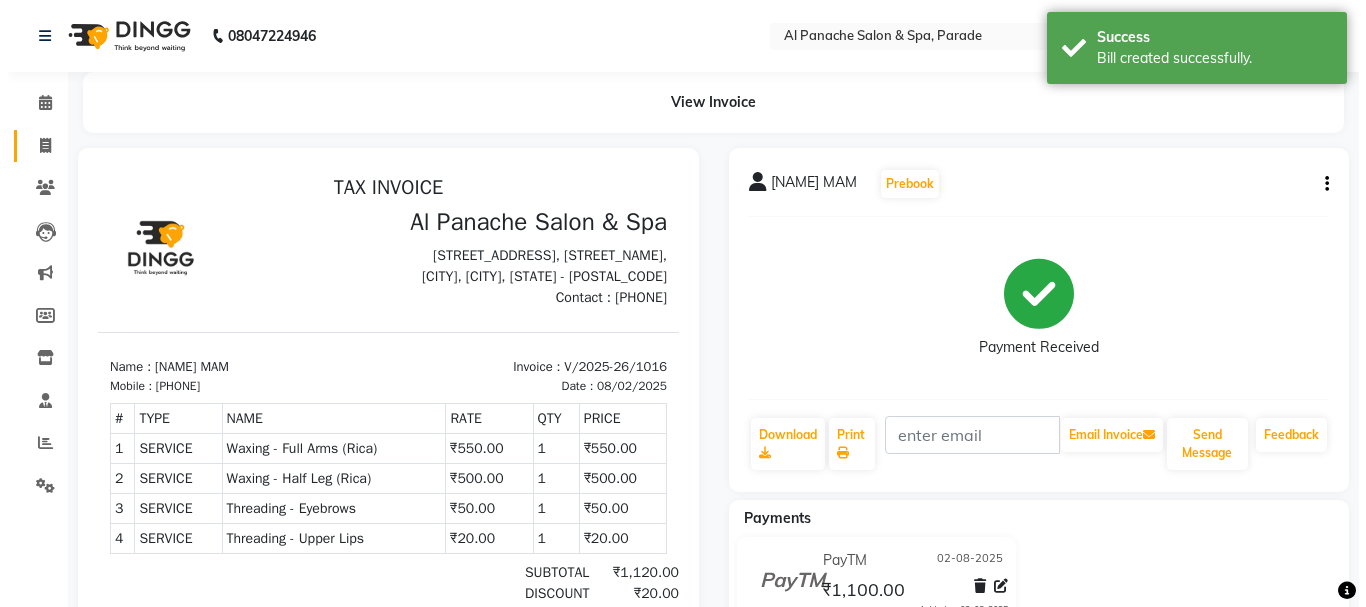 scroll, scrollTop: 0, scrollLeft: 0, axis: both 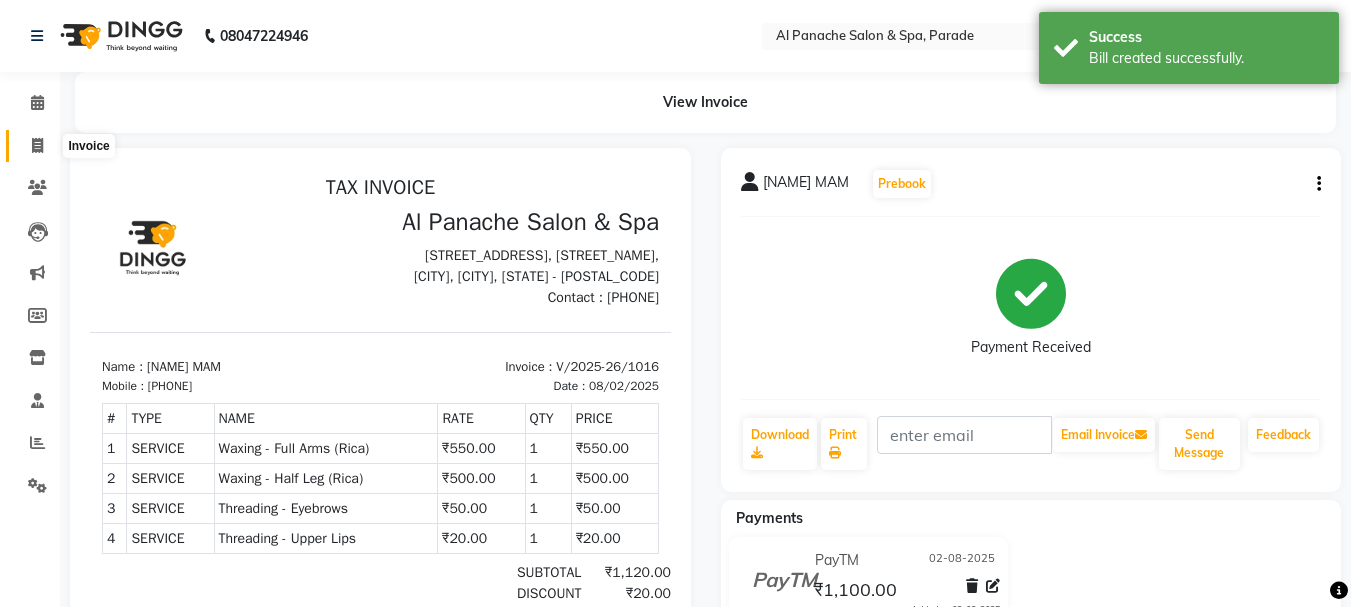 click 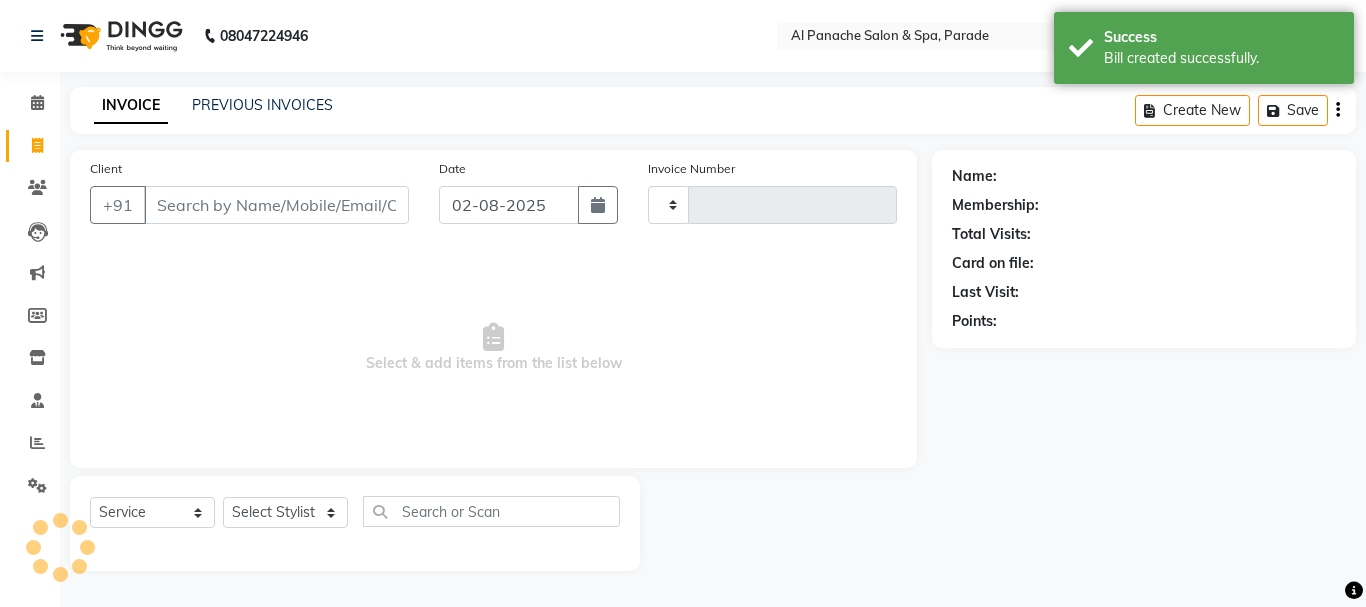 type on "1017" 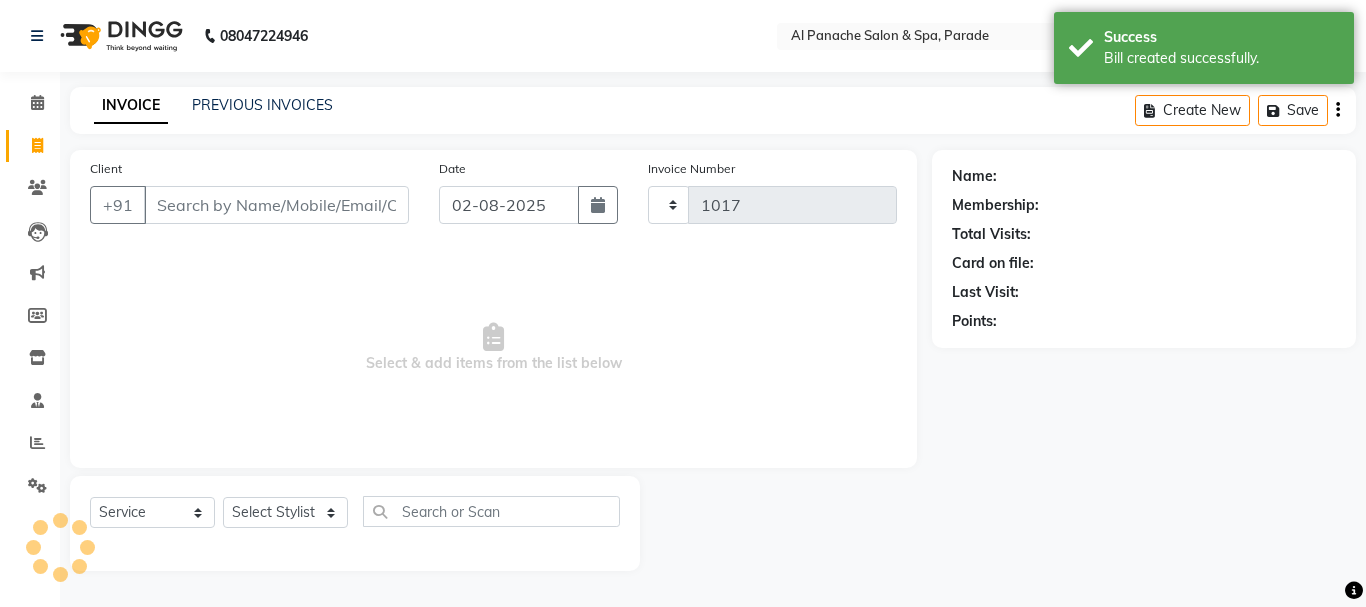 select on "463" 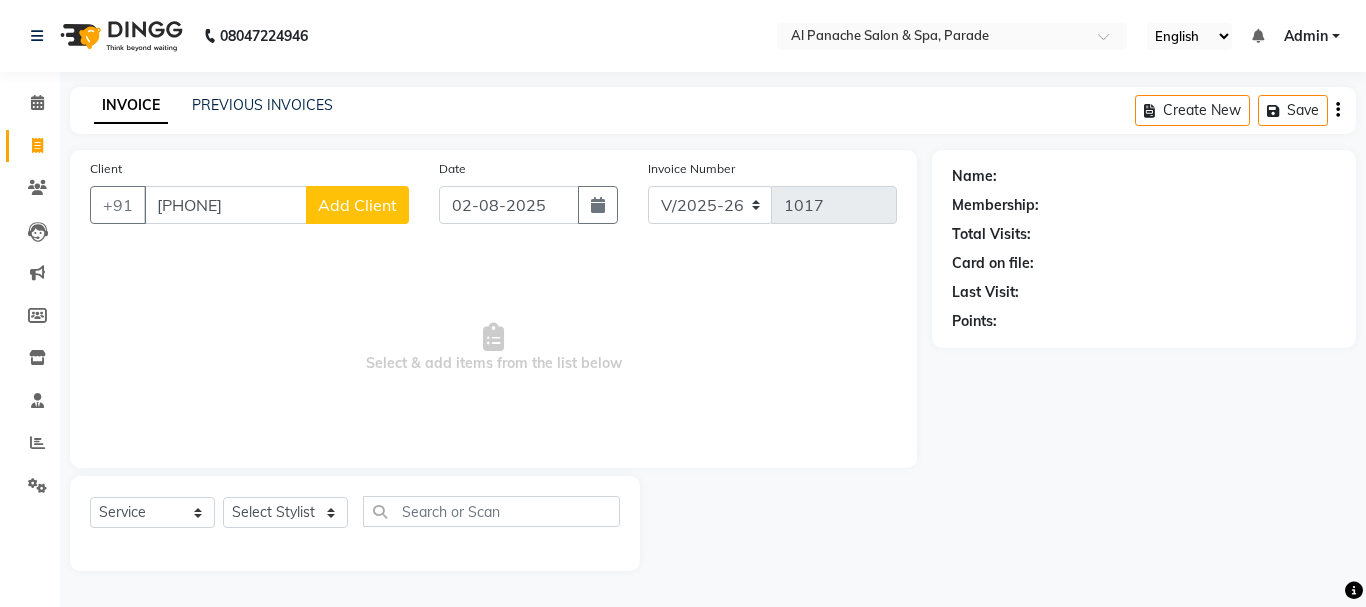 type on "[PHONE]" 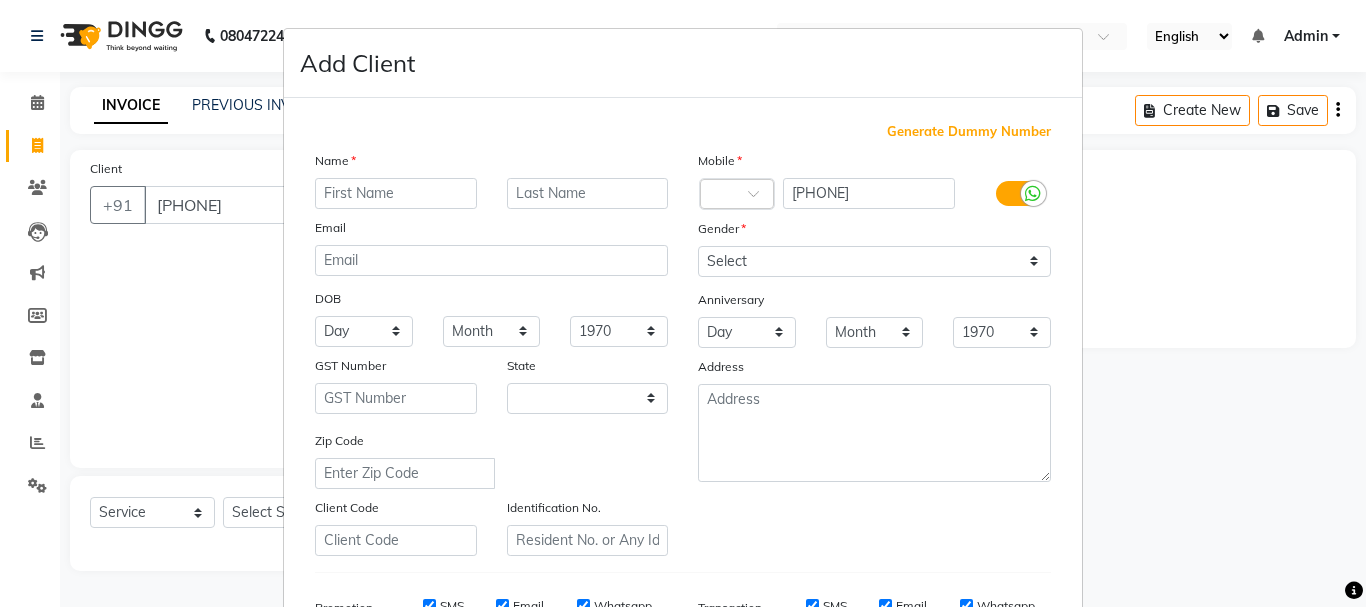 select on "15" 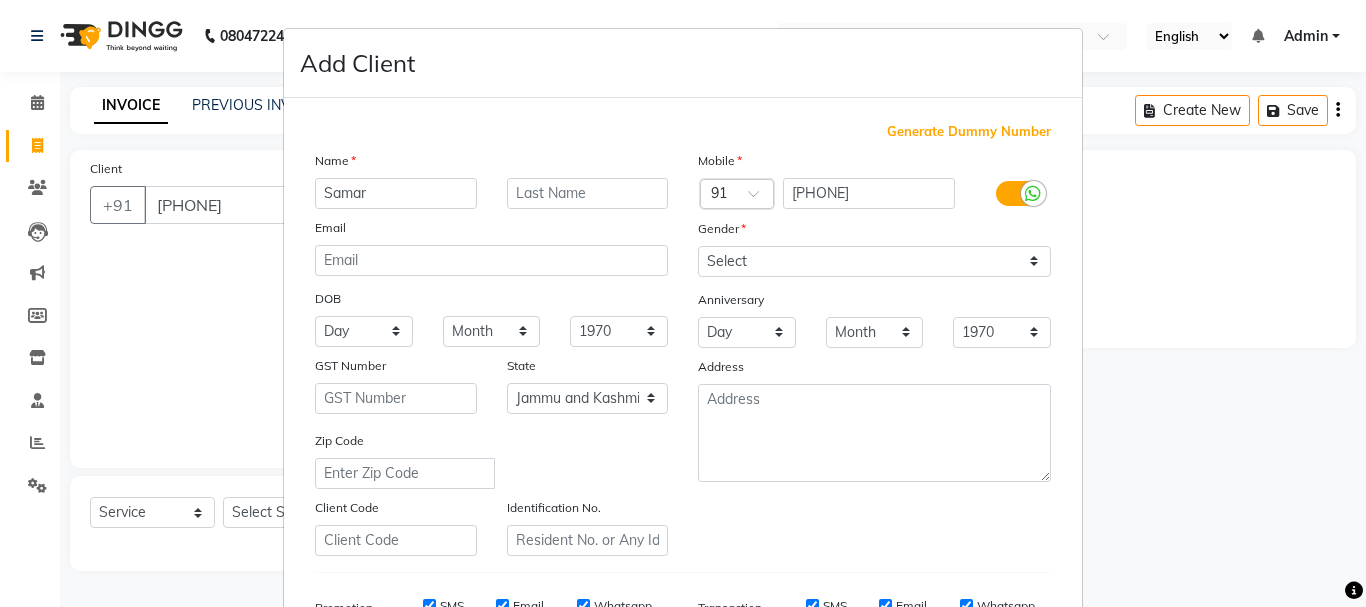 type on "Samar" 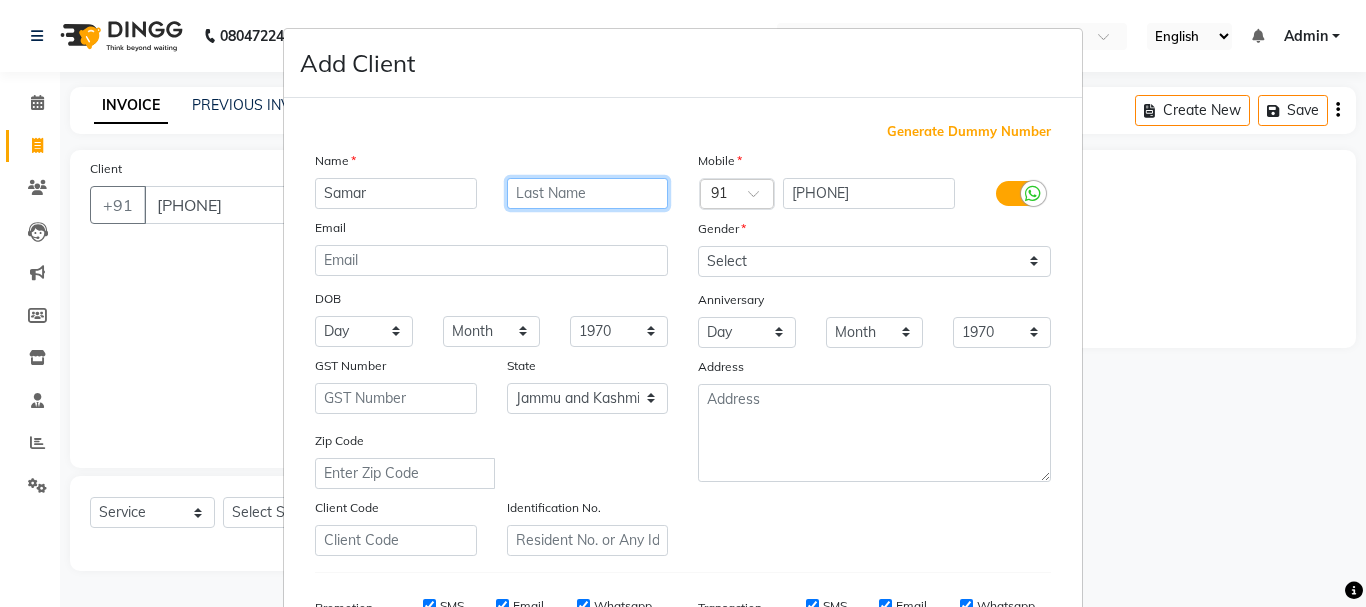 click at bounding box center [588, 193] 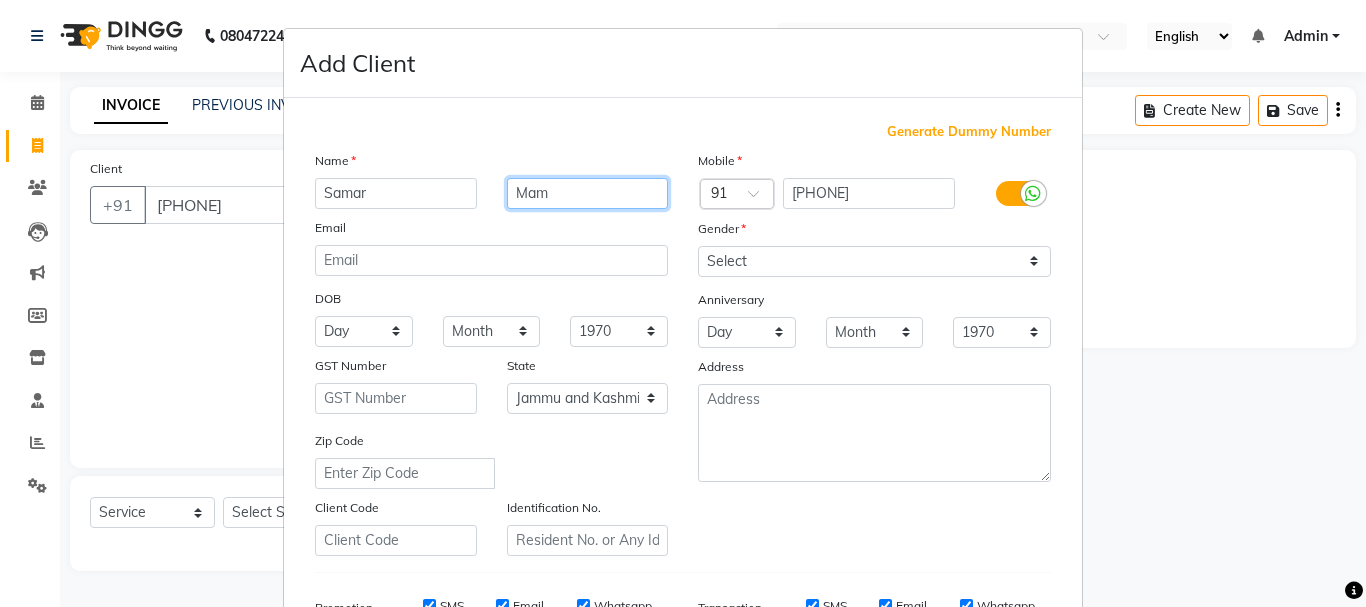 type on "Mam" 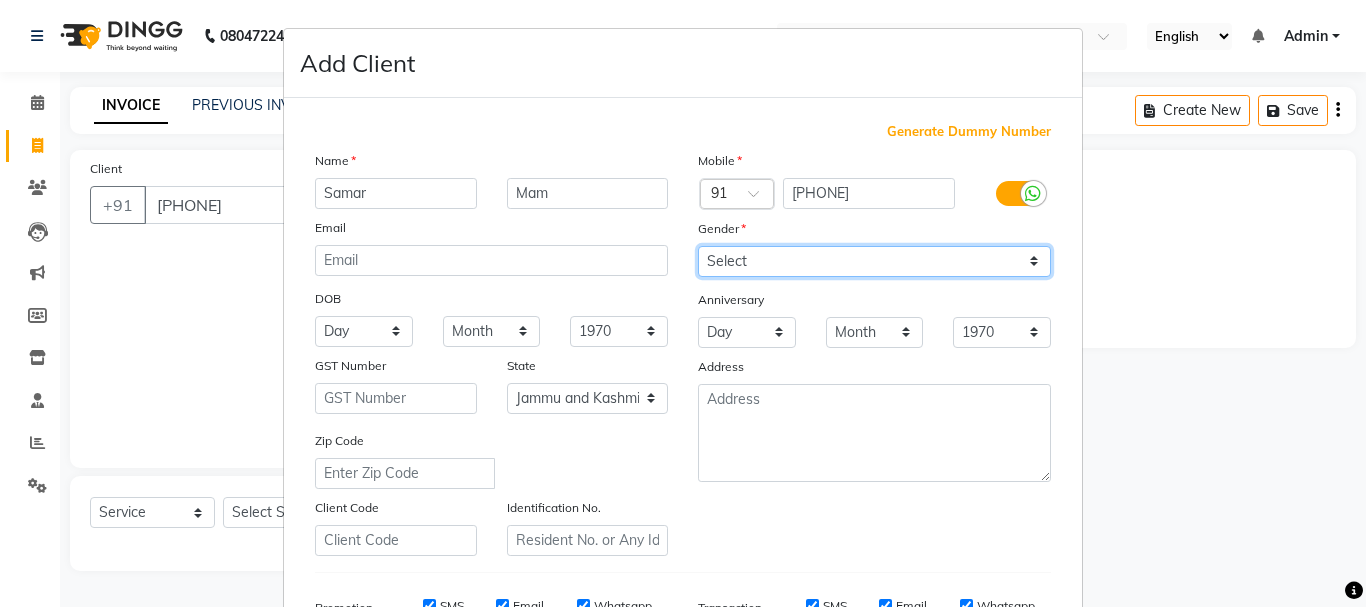 click on "Select Male Female Other Prefer Not To Say" at bounding box center (874, 261) 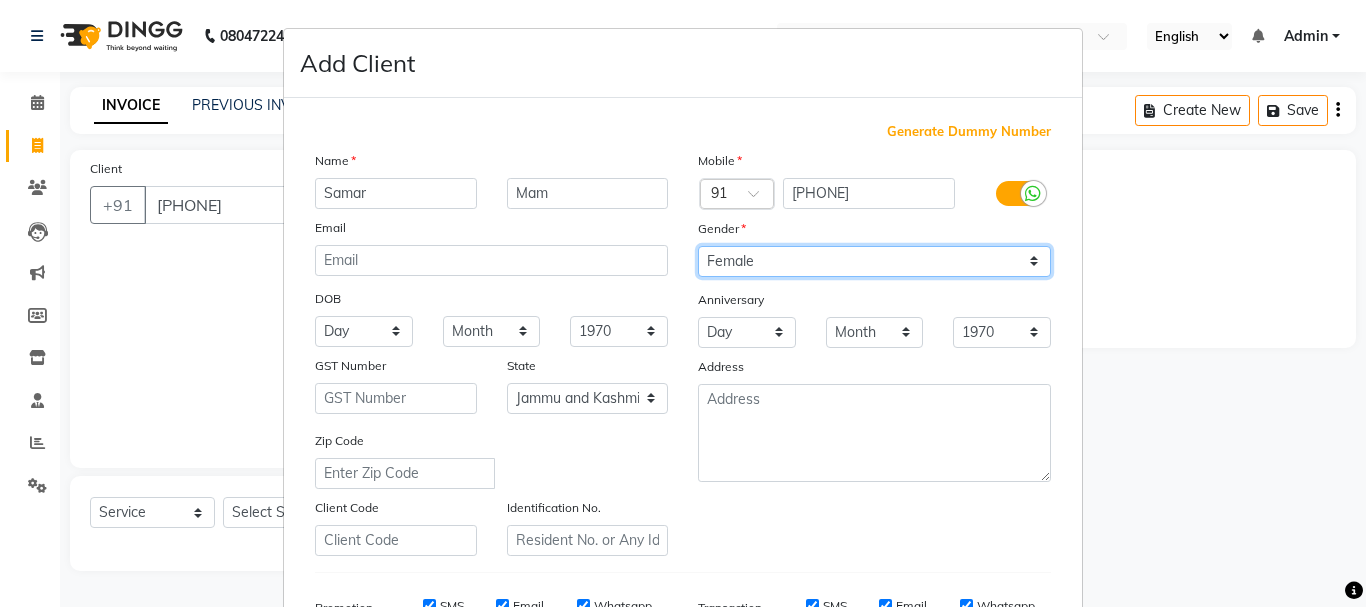 click on "Select Male Female Other Prefer Not To Say" at bounding box center [874, 261] 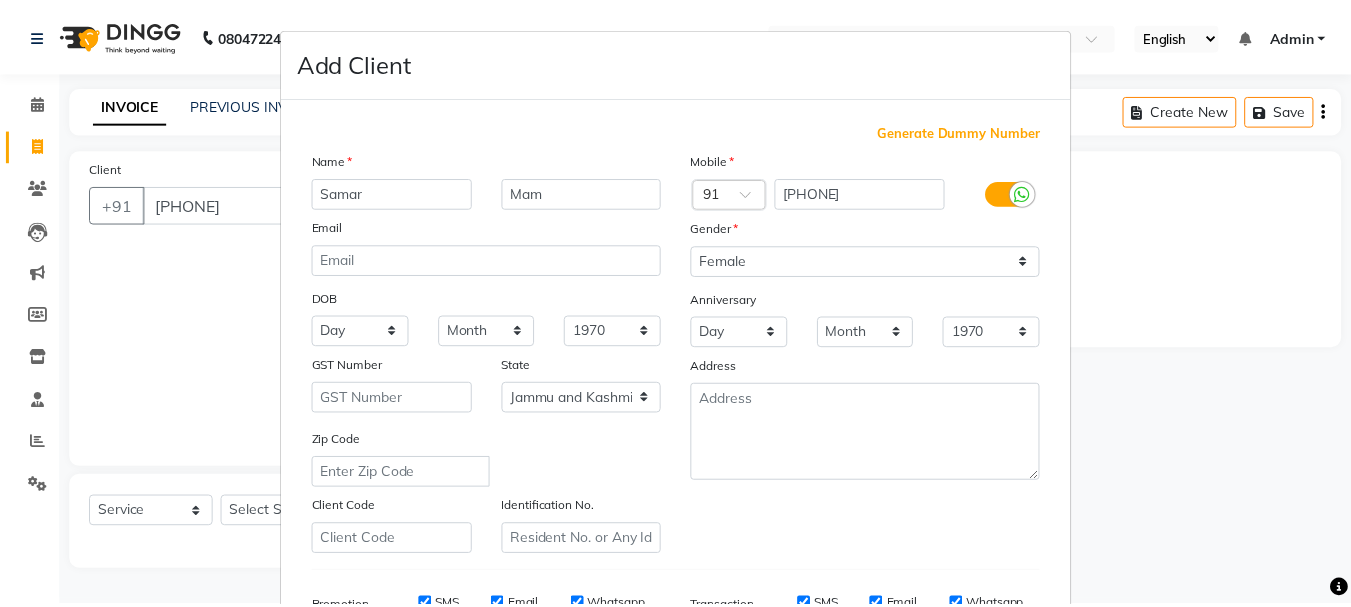 scroll, scrollTop: 316, scrollLeft: 0, axis: vertical 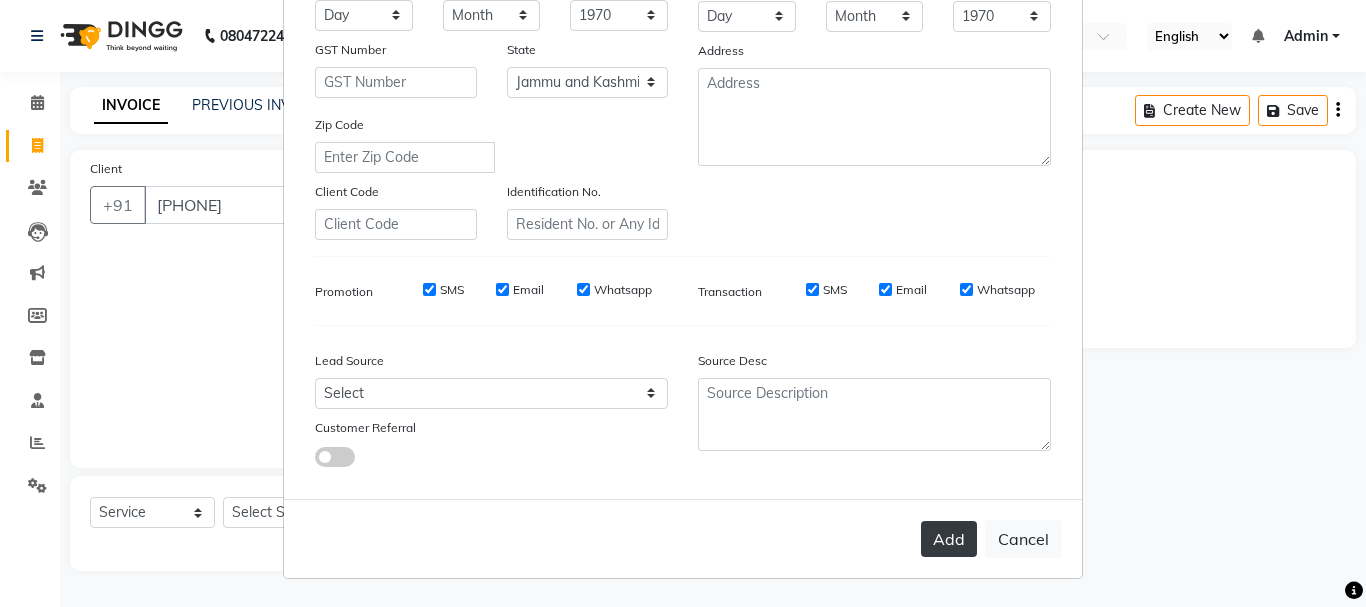 click on "Add" at bounding box center [949, 539] 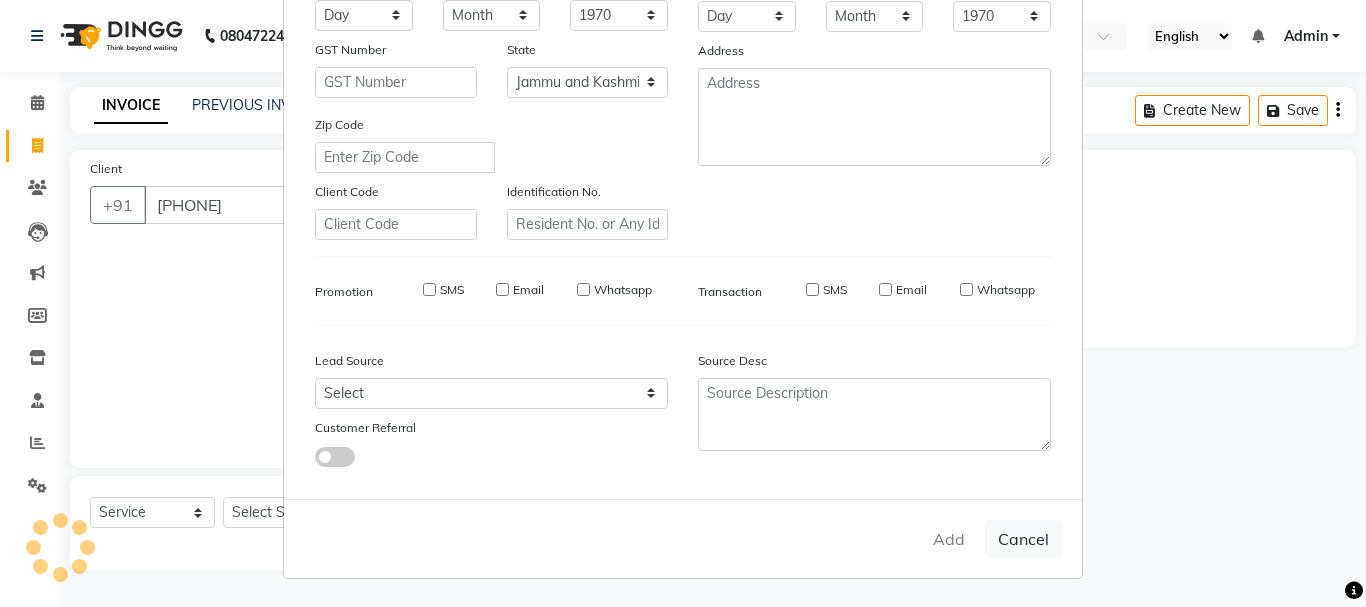 type 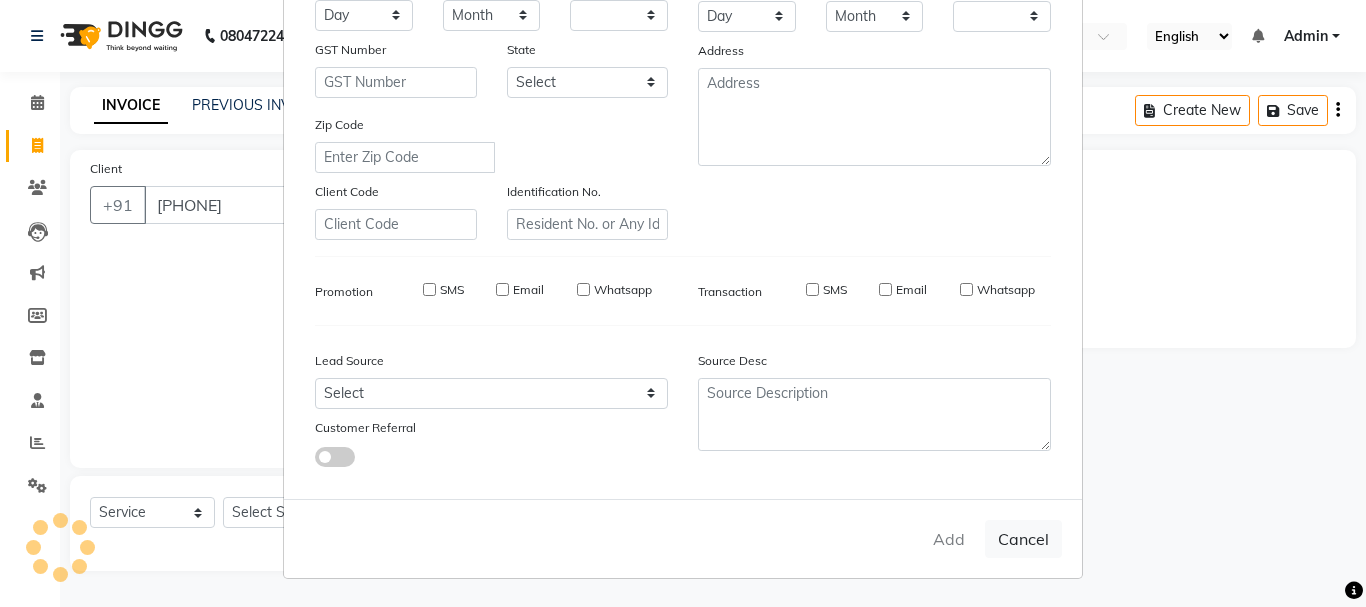 checkbox on "false" 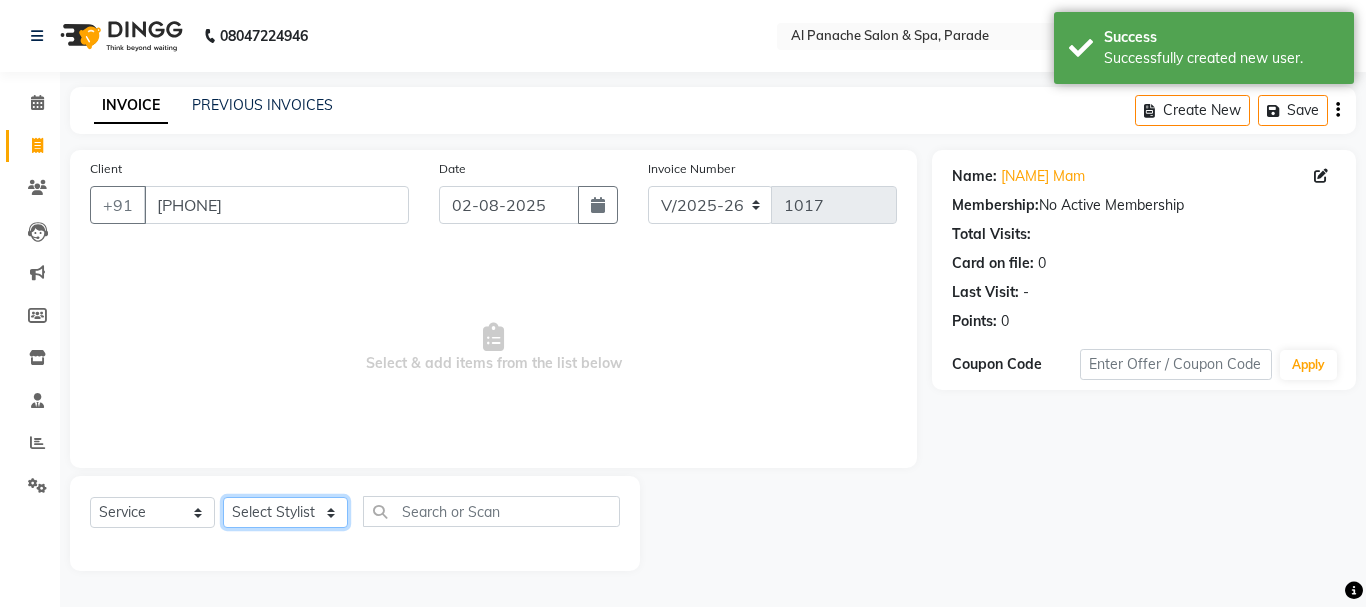click on "Select Stylist [NAME] [NAME] [NAME] [NAME] MANAGER [NAME] [NAME] [NAME] [NAME] [NAME]" 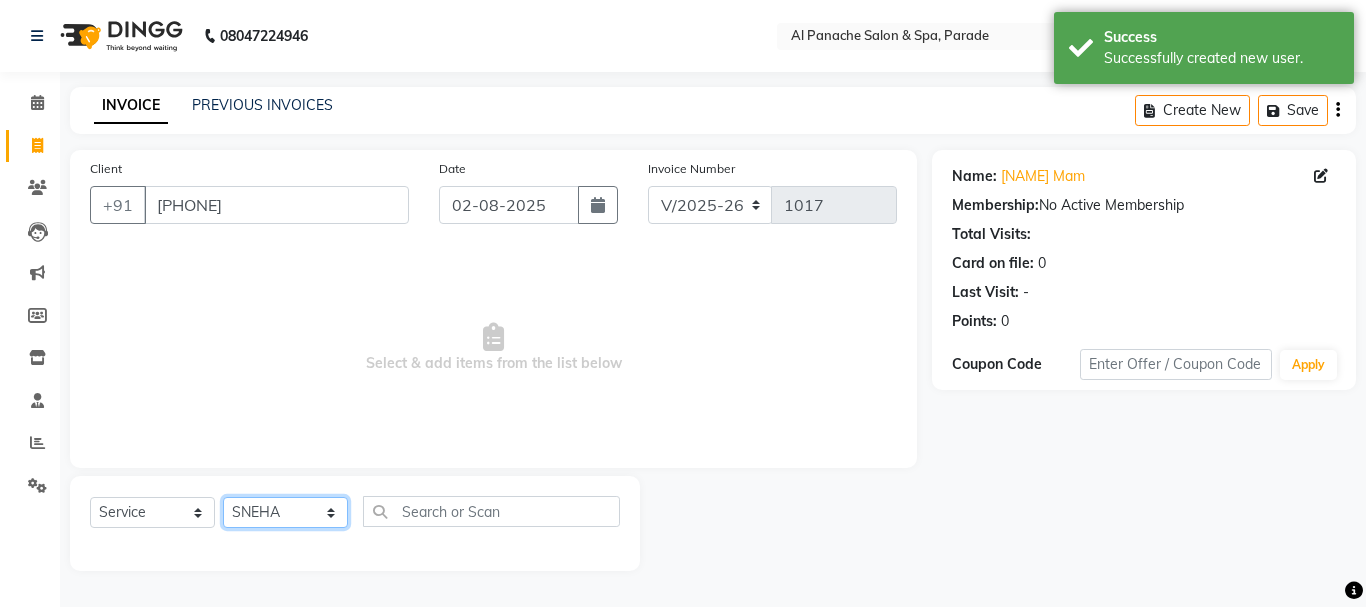 click on "Select Stylist [NAME] [NAME] [NAME] [NAME] MANAGER [NAME] [NAME] [NAME] [NAME] [NAME]" 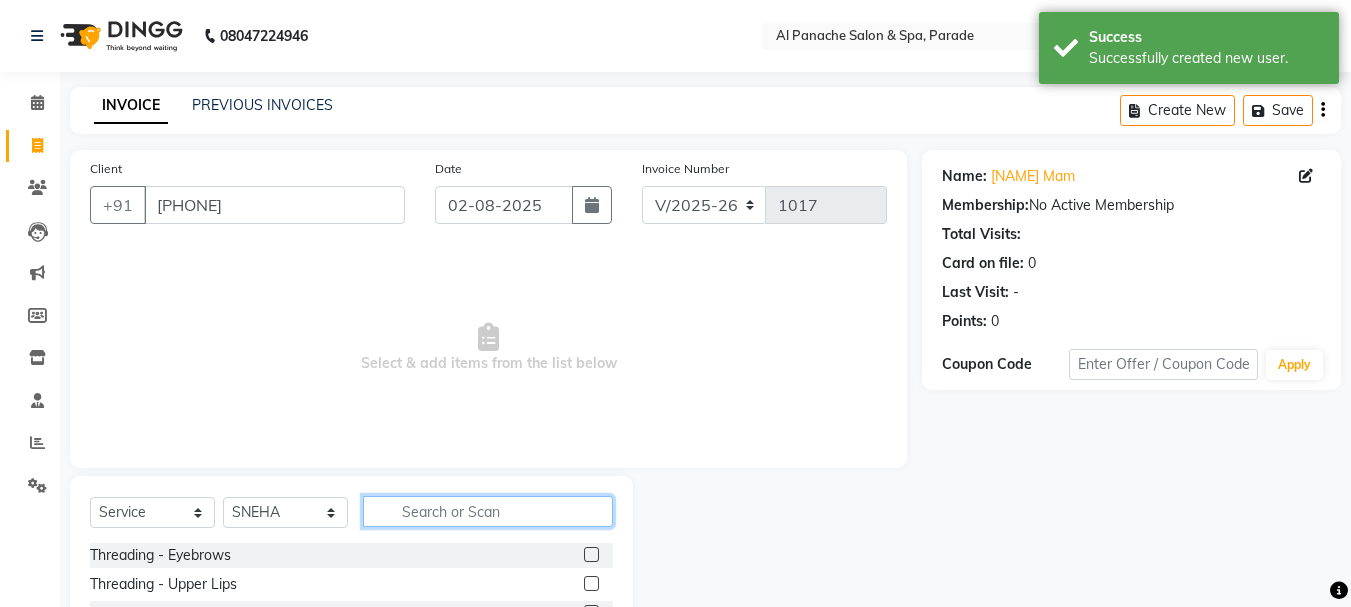 click 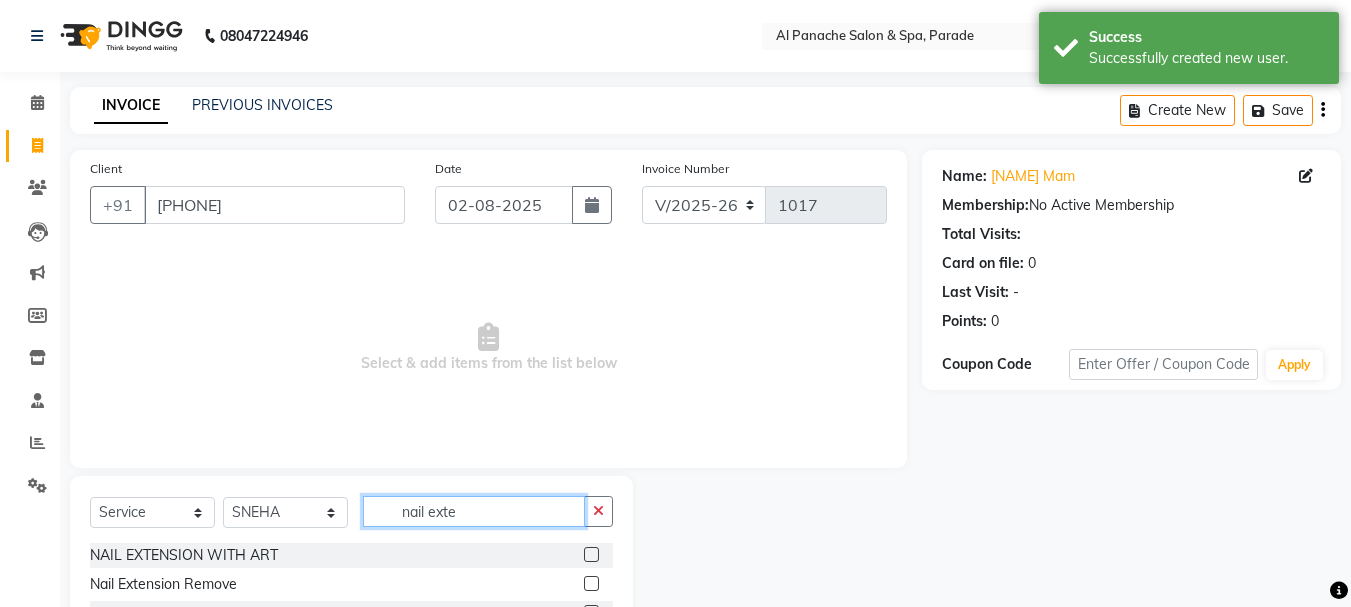 scroll, scrollTop: 194, scrollLeft: 0, axis: vertical 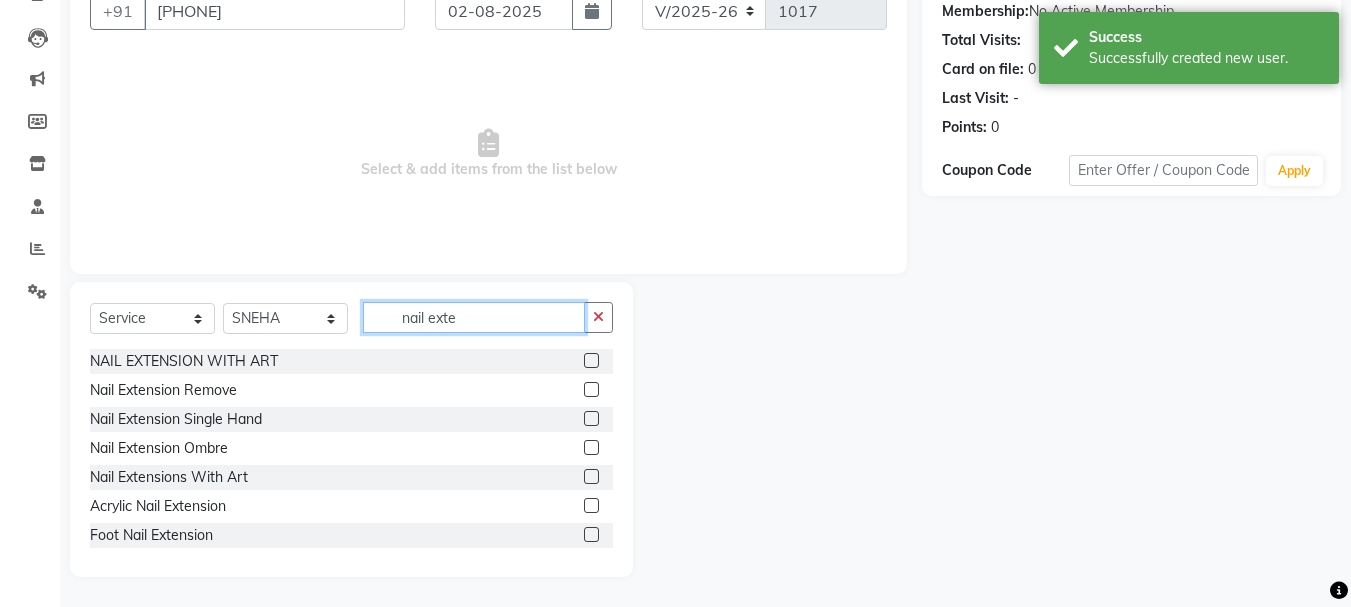 type on "nail exte" 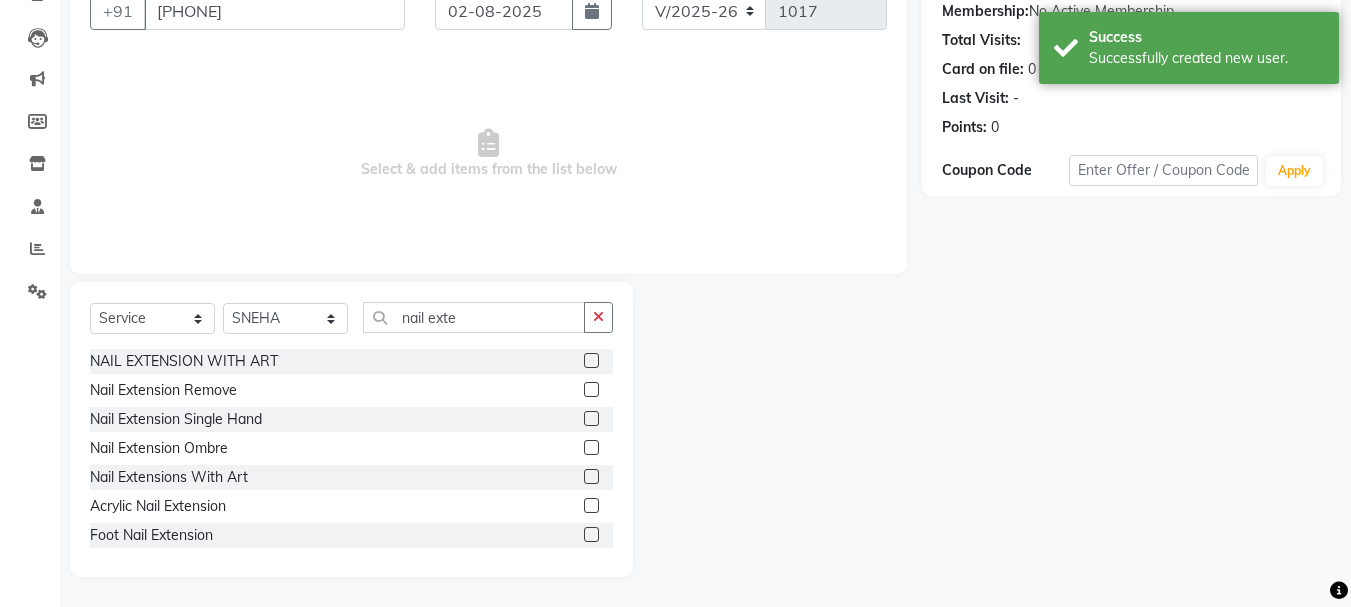 click 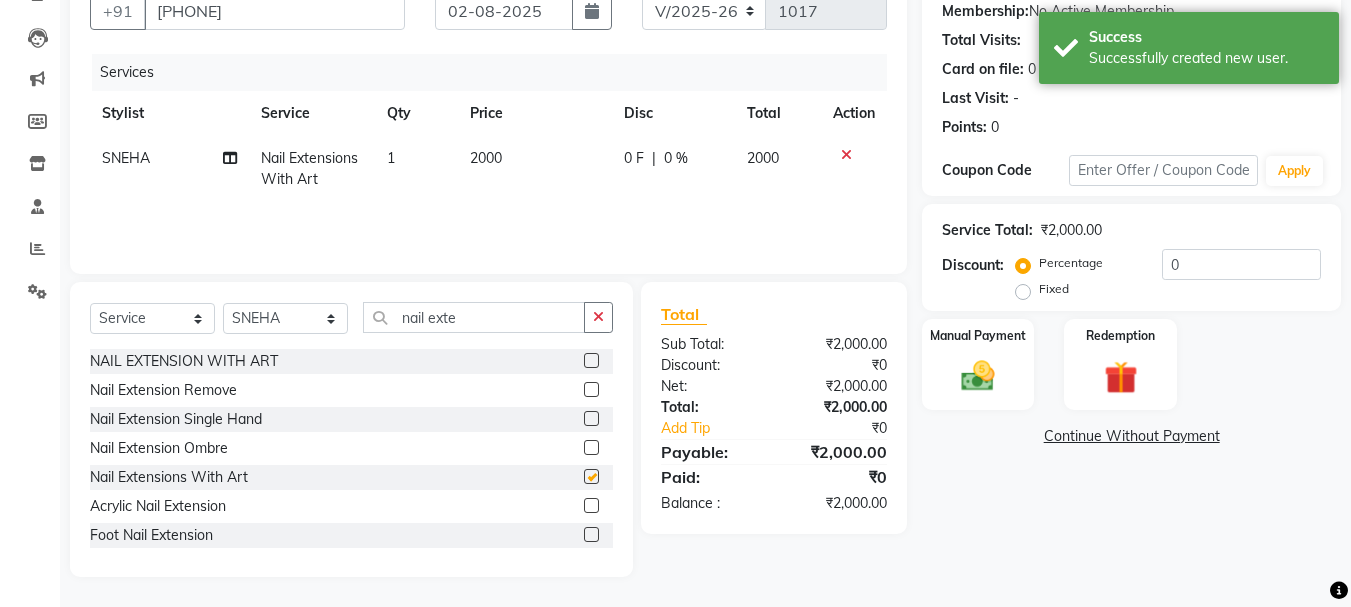 checkbox on "false" 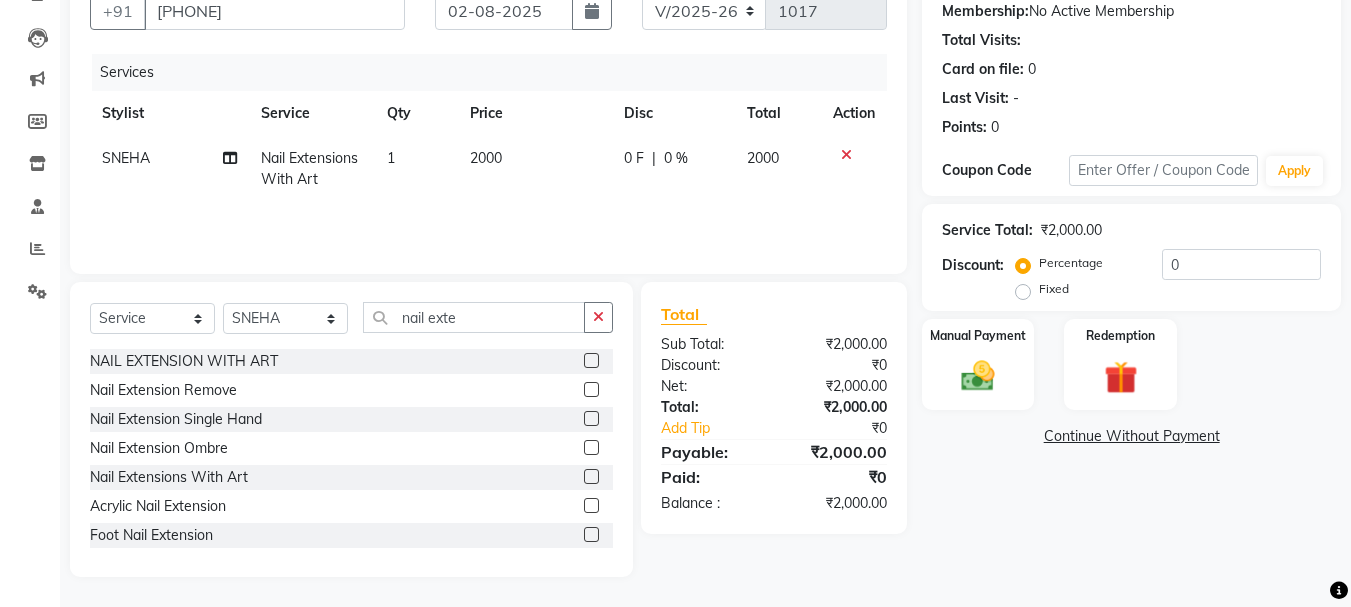 click on "Fixed" 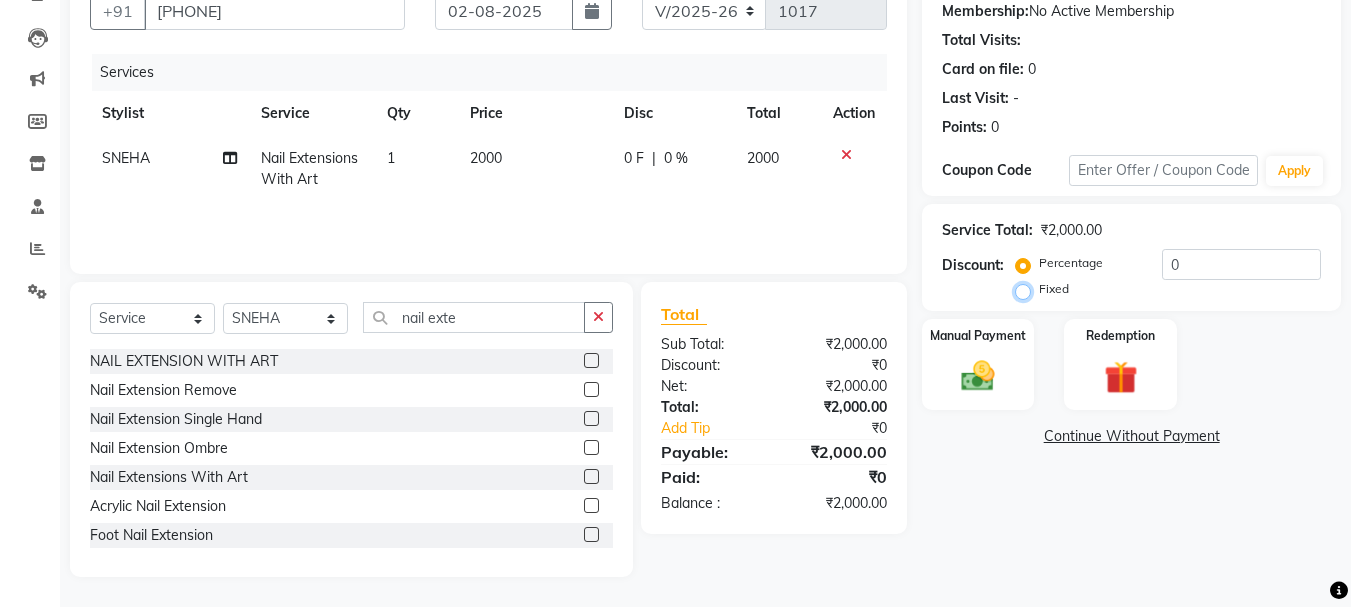 click on "Fixed" at bounding box center (1027, 289) 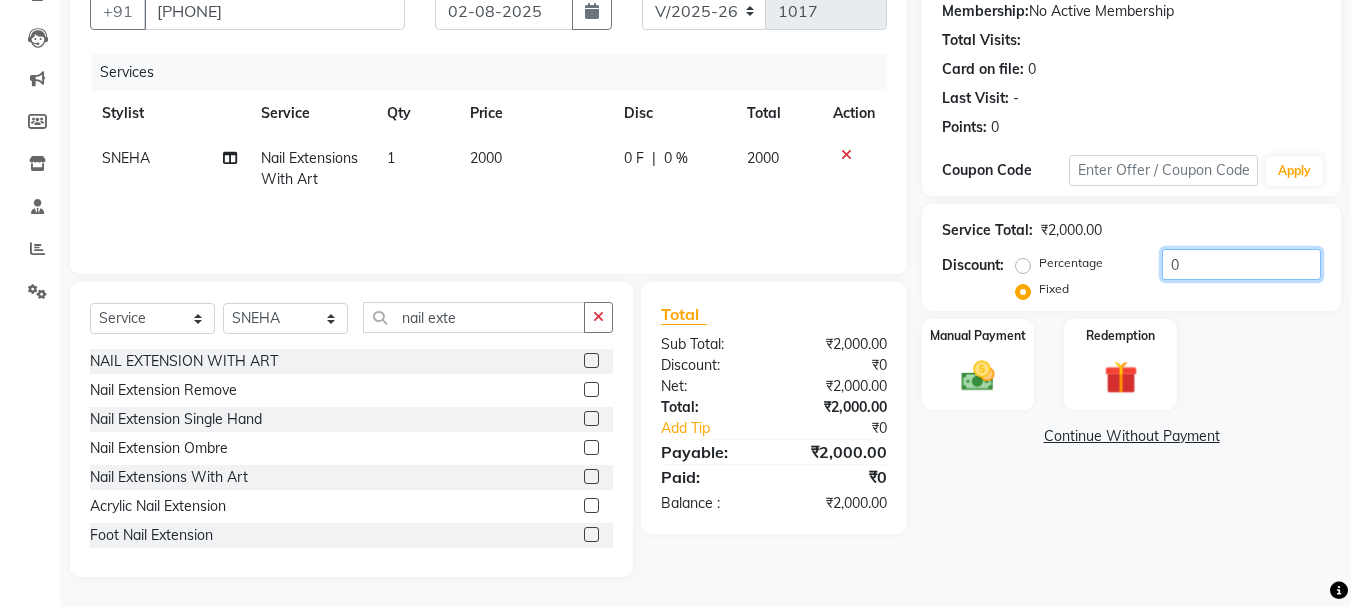click on "0" 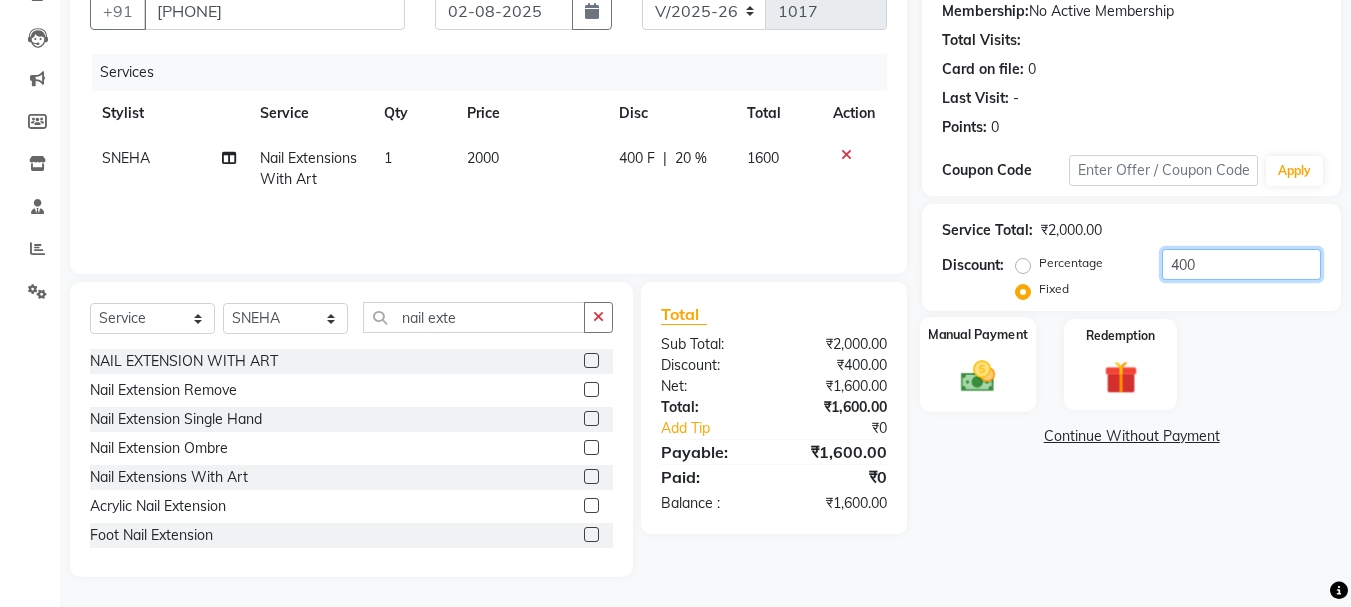 type on "400" 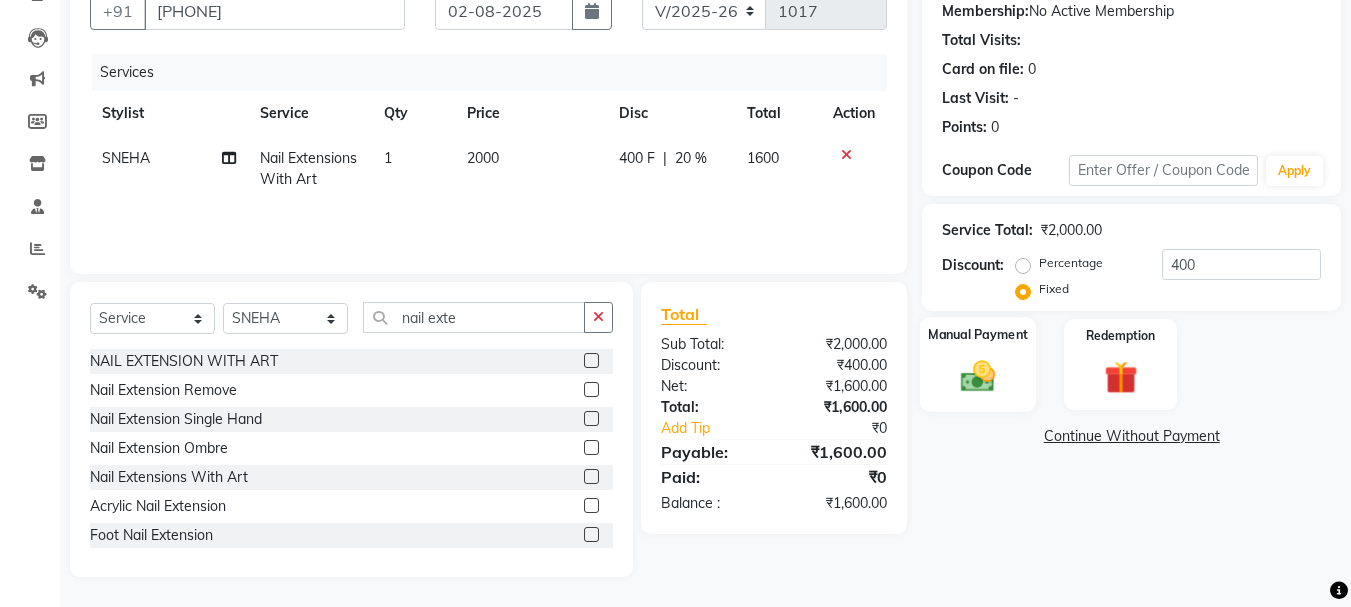 click on "Manual Payment" 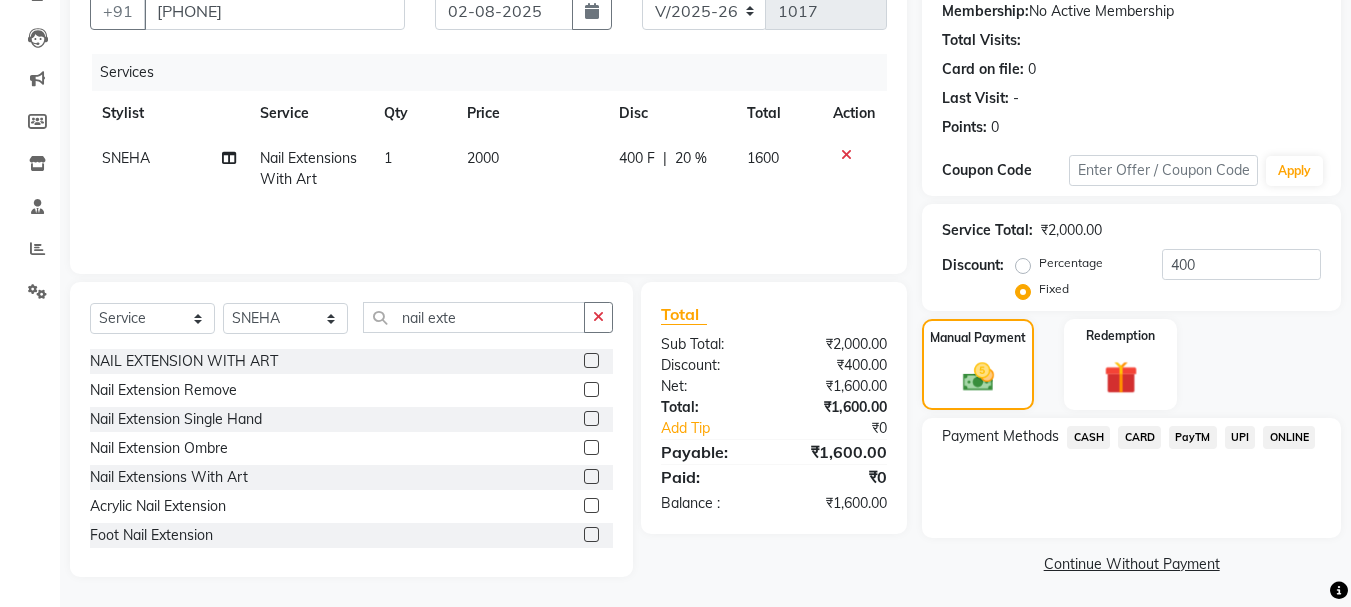 click on "PayTM" 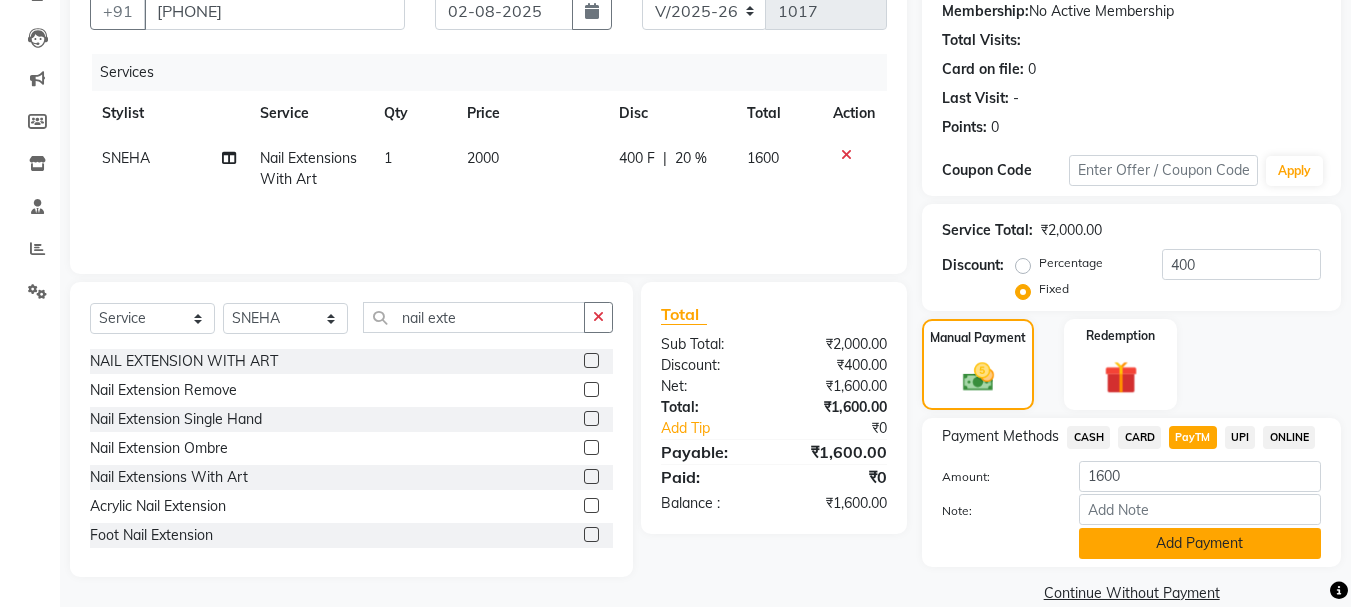 click on "Add Payment" 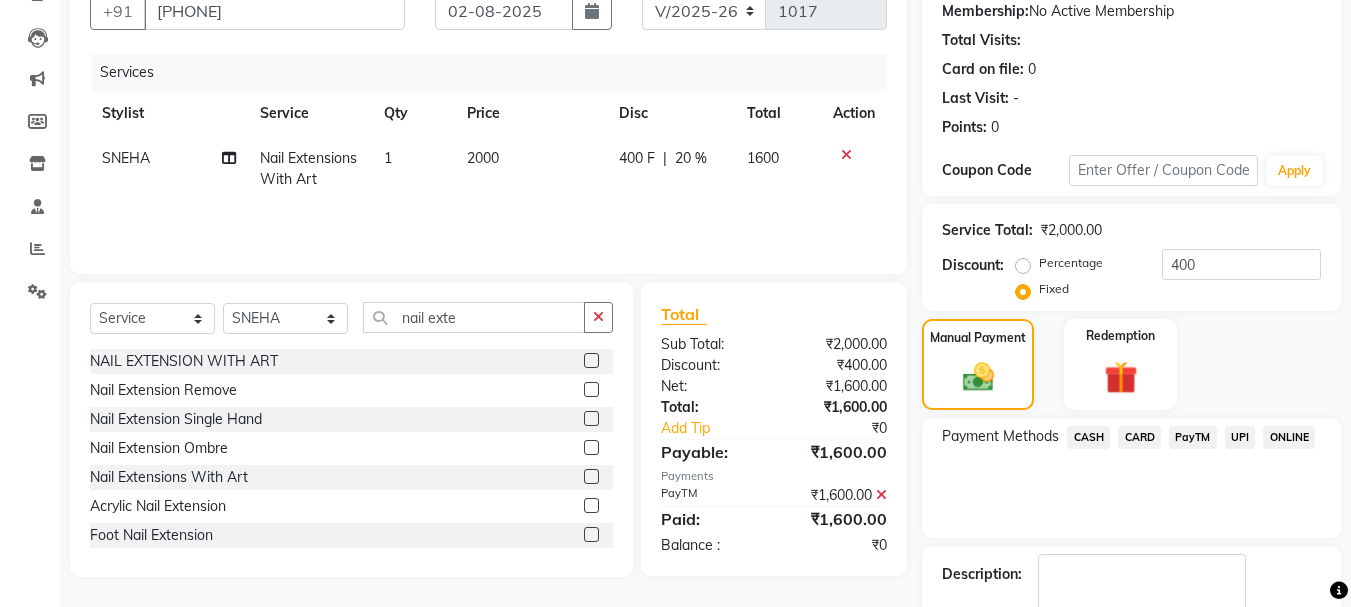 scroll, scrollTop: 309, scrollLeft: 0, axis: vertical 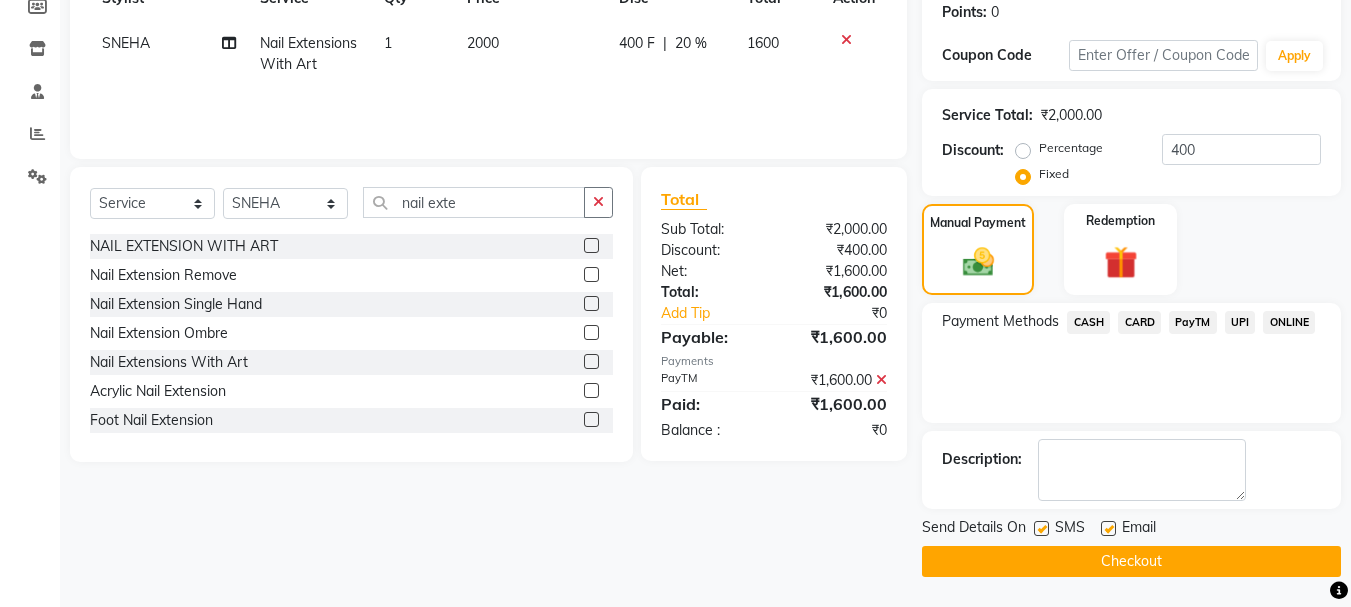 click on "Checkout" 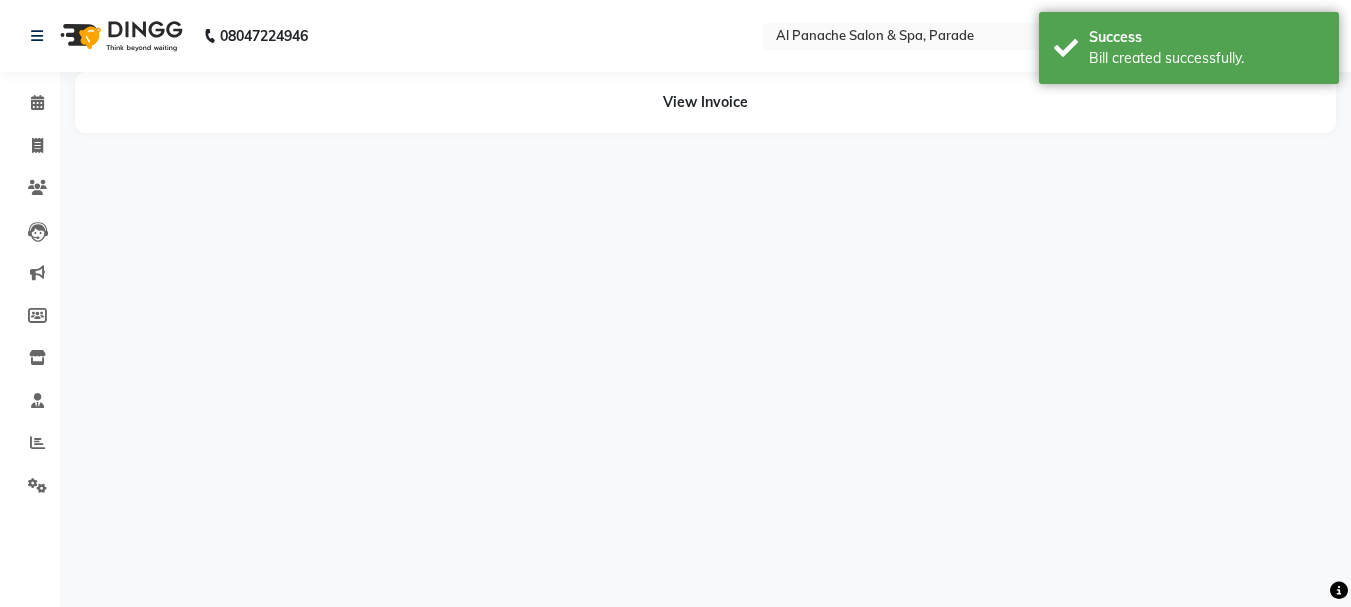 scroll, scrollTop: 0, scrollLeft: 0, axis: both 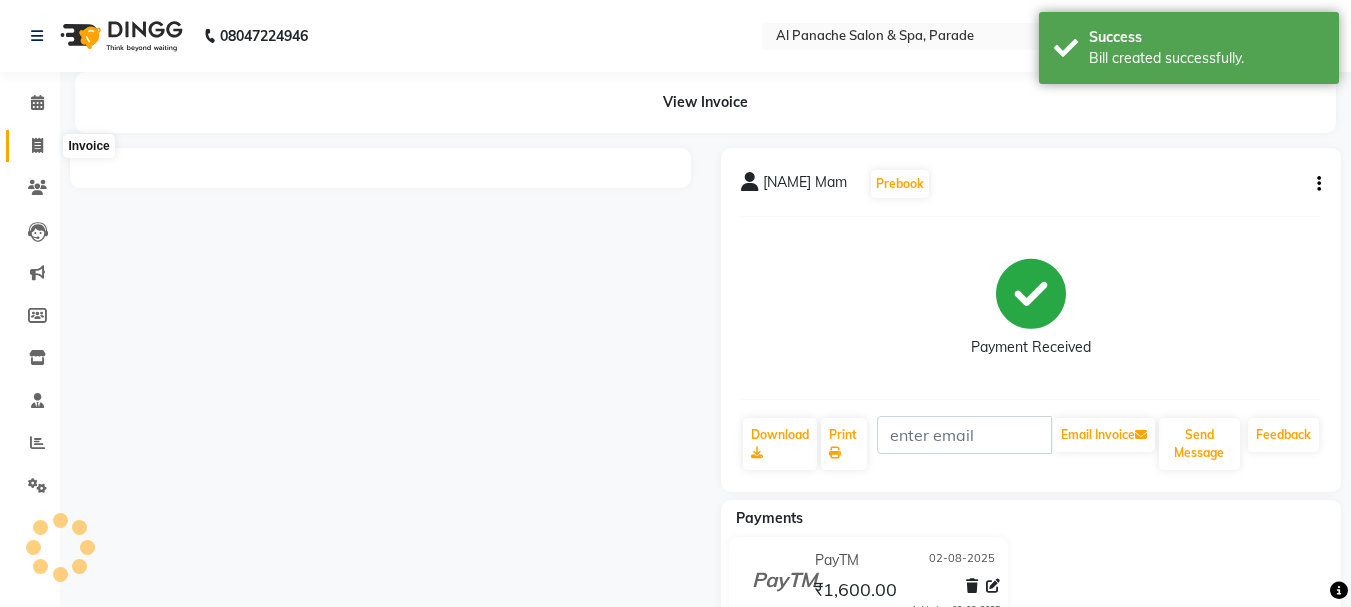 click 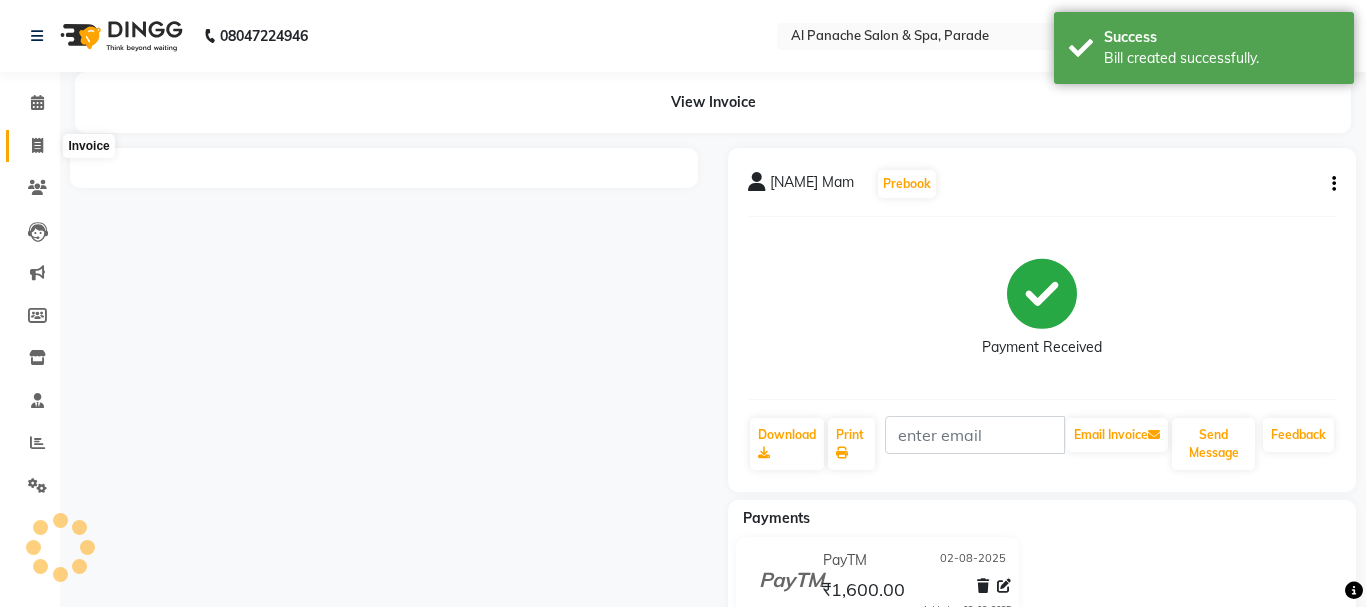 select on "service" 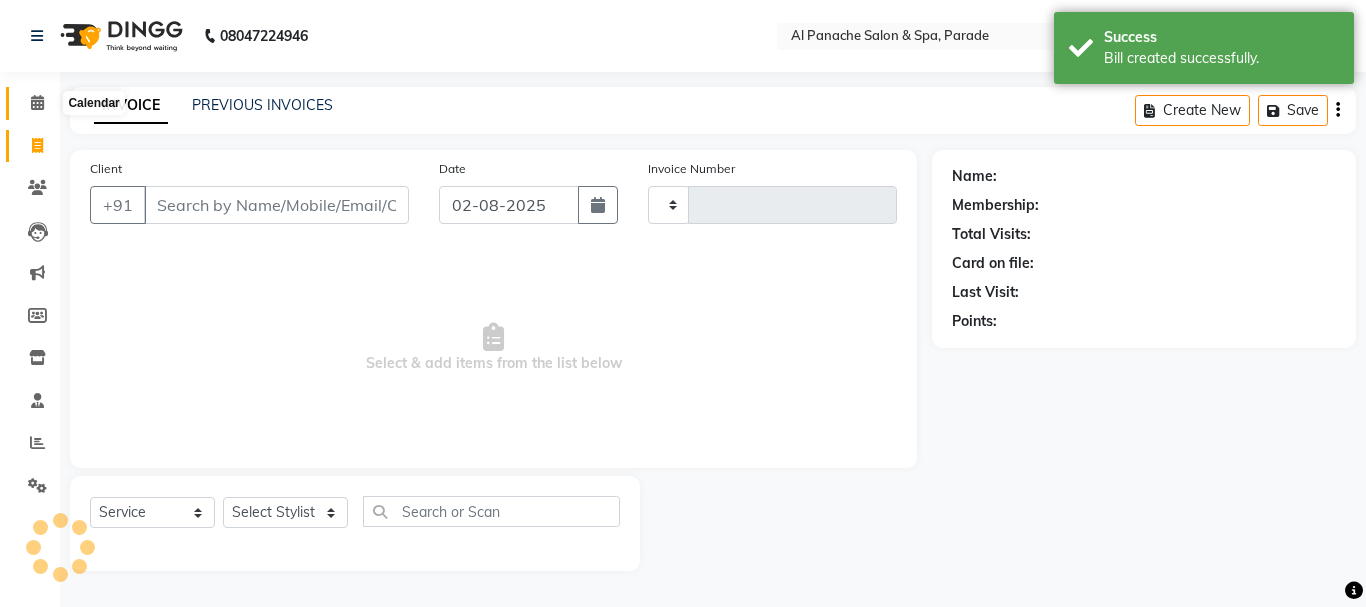 type on "1018" 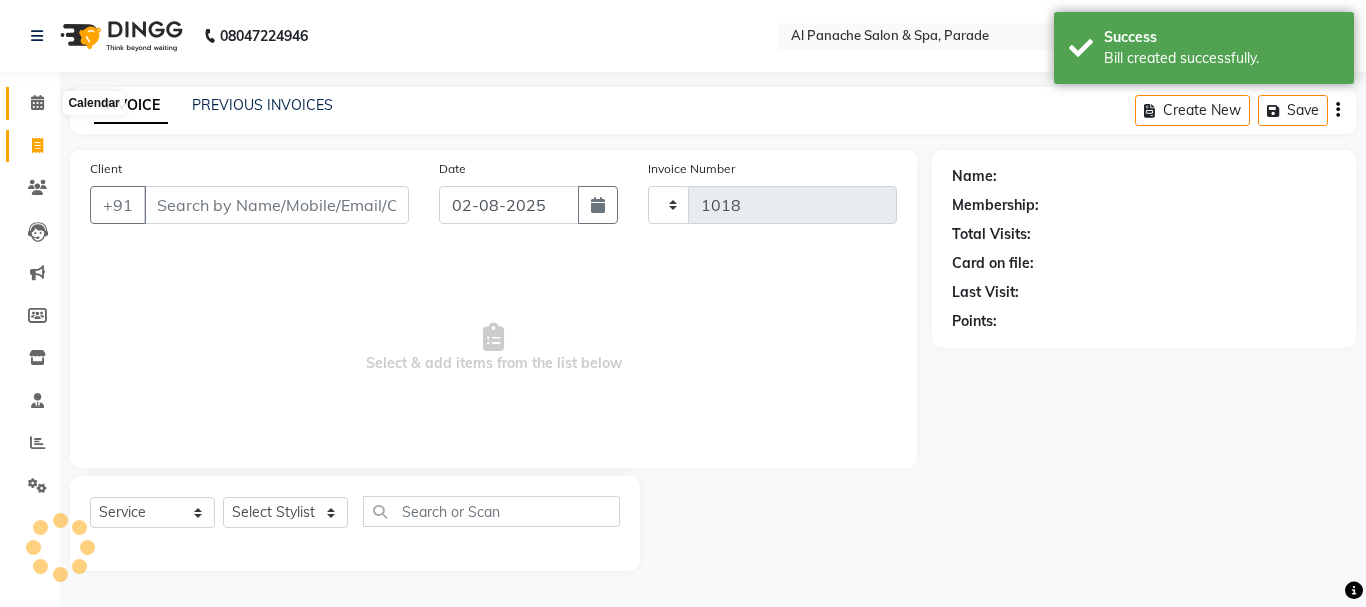 select on "463" 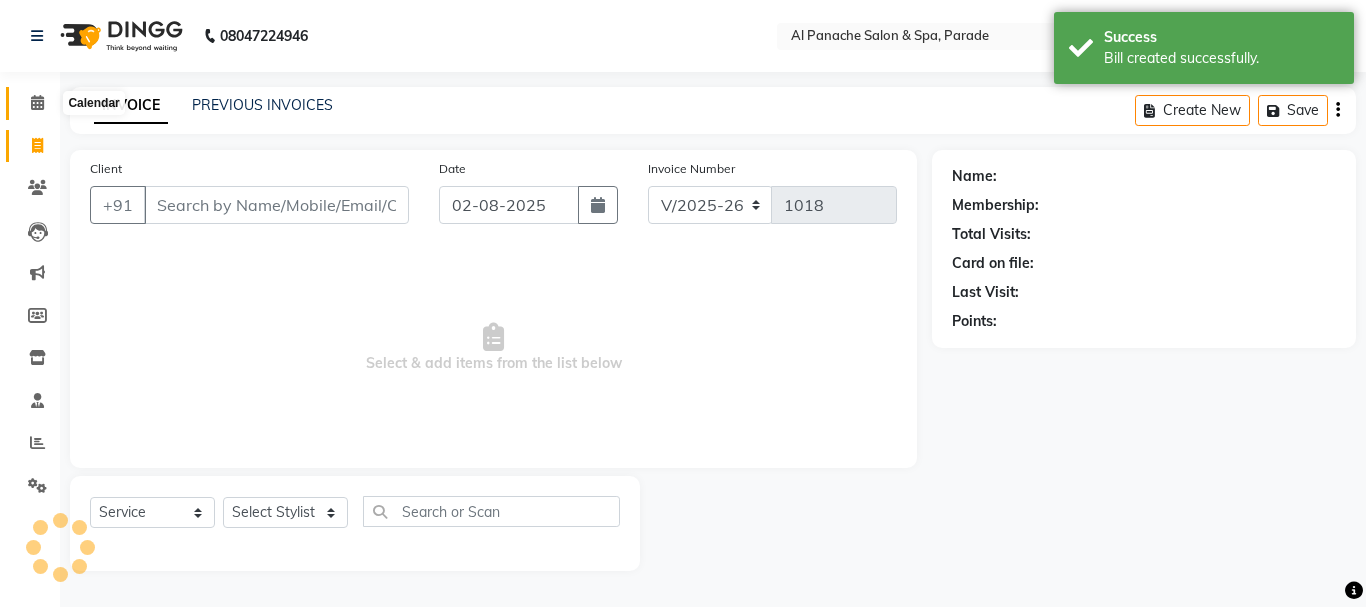 click 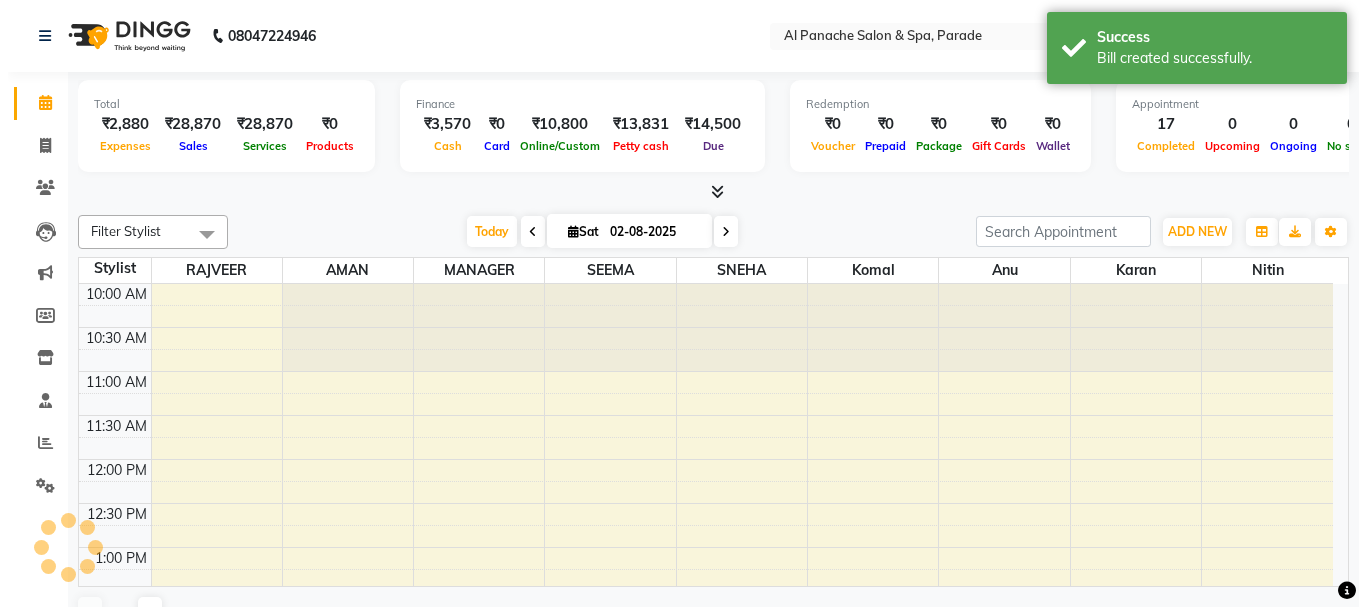 scroll, scrollTop: 0, scrollLeft: 0, axis: both 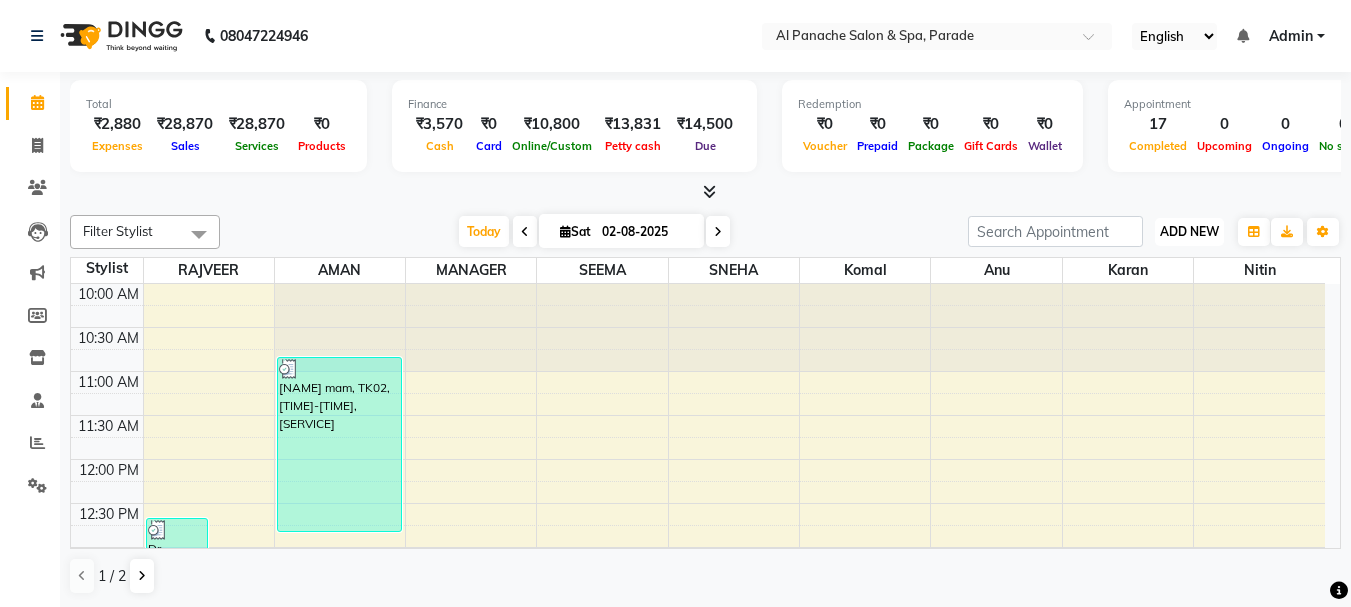 click on "ADD NEW" at bounding box center (1189, 231) 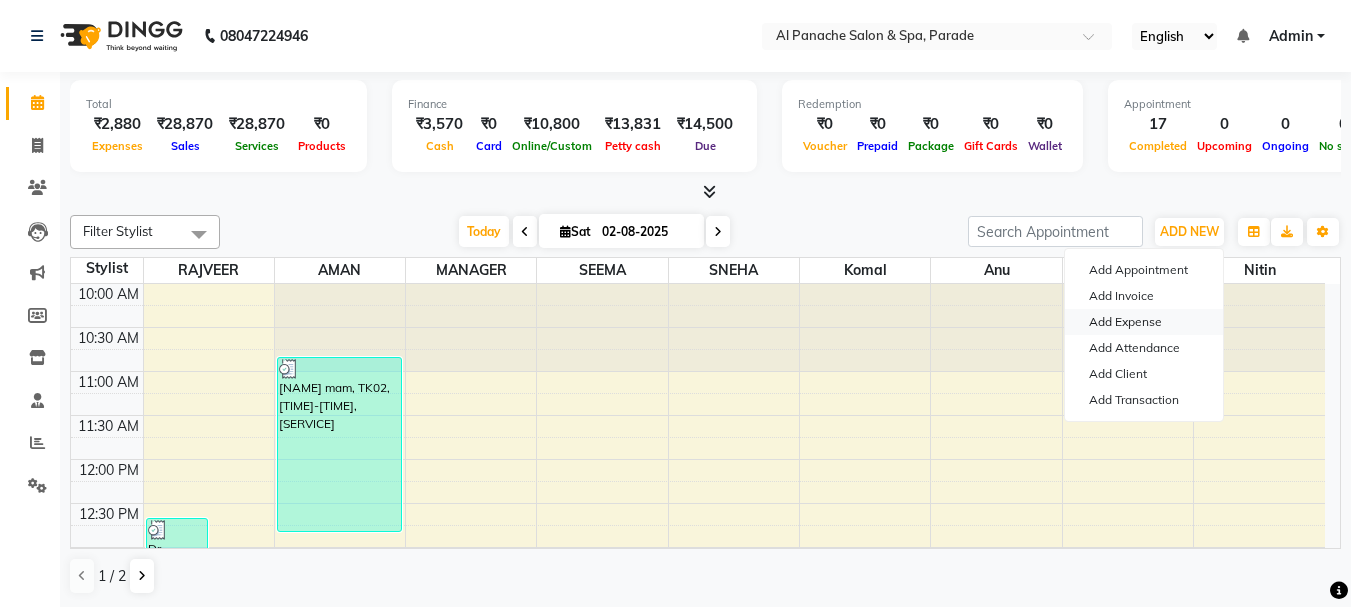 click on "Add Expense" at bounding box center (1144, 322) 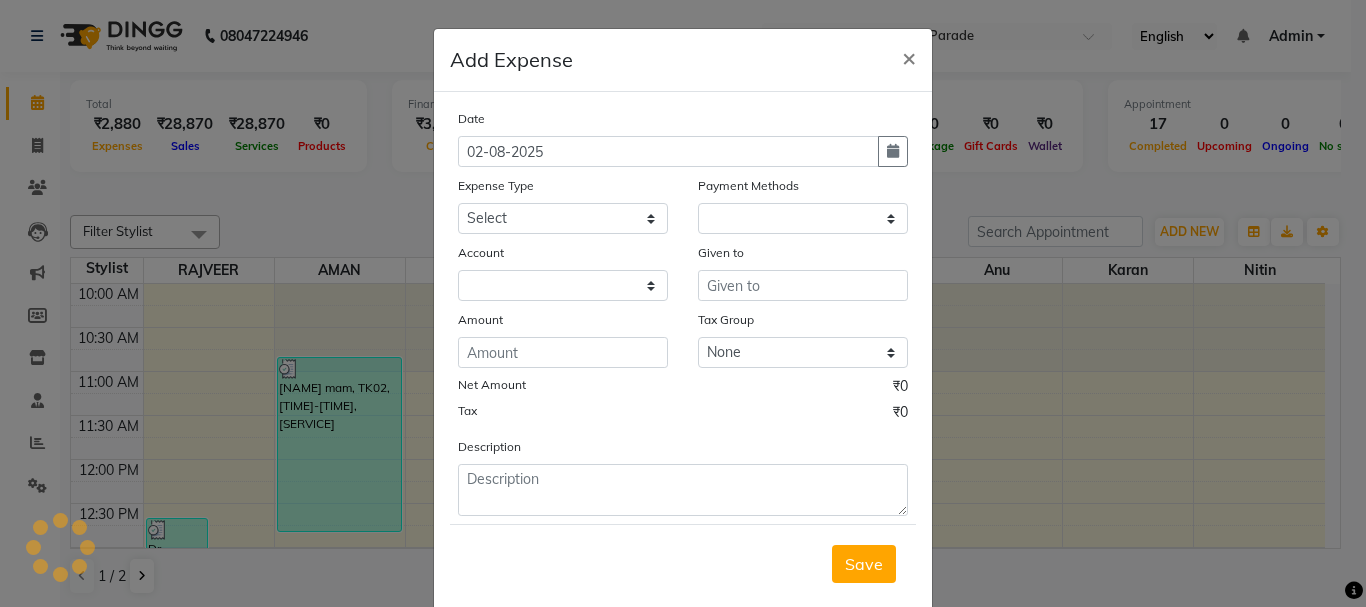 select on "1" 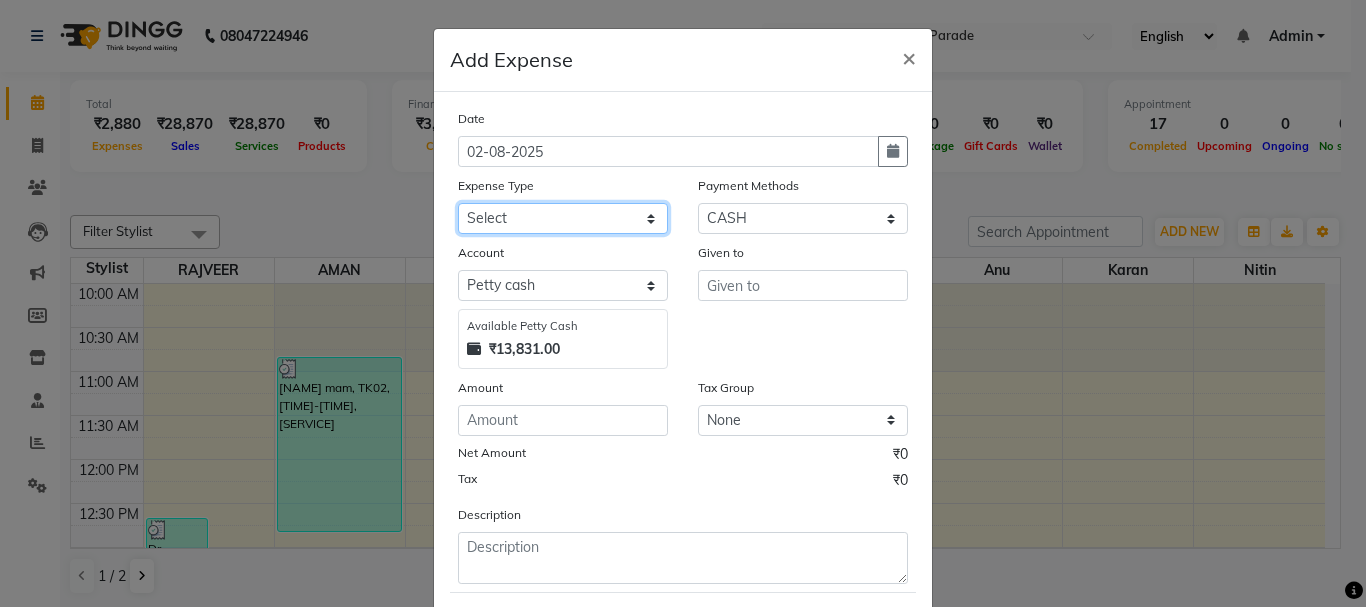 click on "Select Advance Salary Bank charges Car maintenance  Cash transfer to bank Cash transfer to hub Client Snacks Equipment Fuel Govt fee Incentive Insurance International purchase Loan Repayment Maintenance Marketing Miscellaneous MRA Other Pantry Payment Pooja Box Product Rent Salary Staff Snacks Tax Tea & Refreshment Utilities water bottle Wipes" 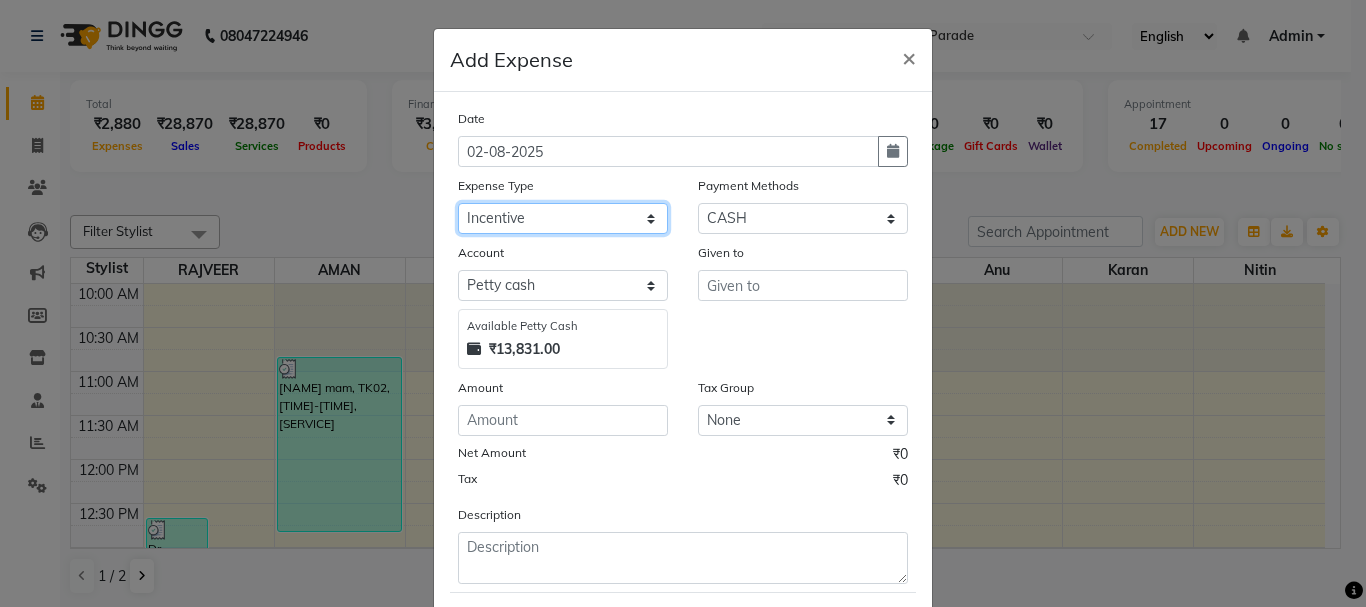 click on "Select Advance Salary Bank charges Car maintenance  Cash transfer to bank Cash transfer to hub Client Snacks Equipment Fuel Govt fee Incentive Insurance International purchase Loan Repayment Maintenance Marketing Miscellaneous MRA Other Pantry Payment Pooja Box Product Rent Salary Staff Snacks Tax Tea & Refreshment Utilities water bottle Wipes" 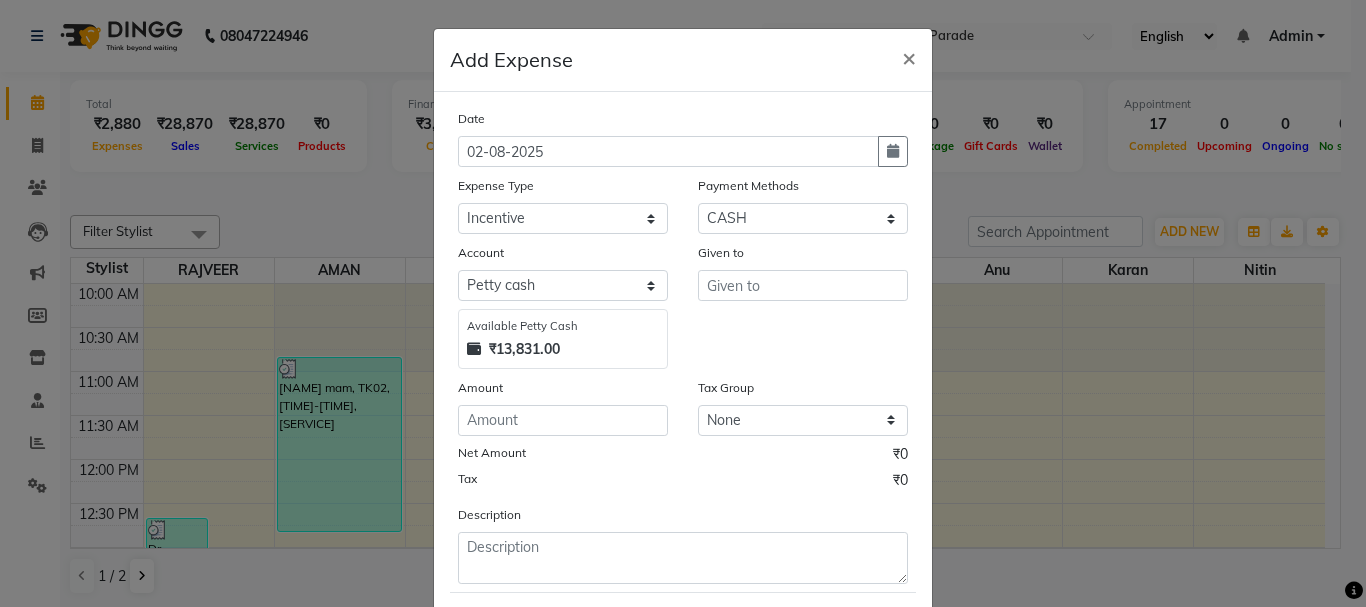 click on "Given to" 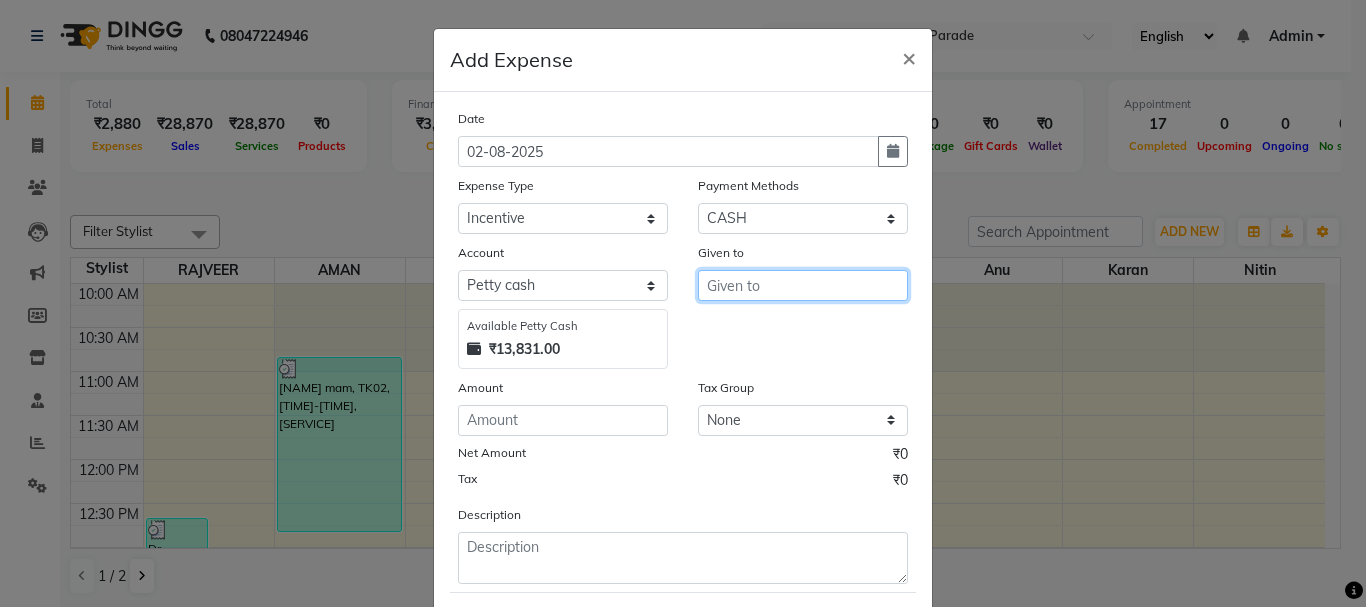 click at bounding box center (803, 285) 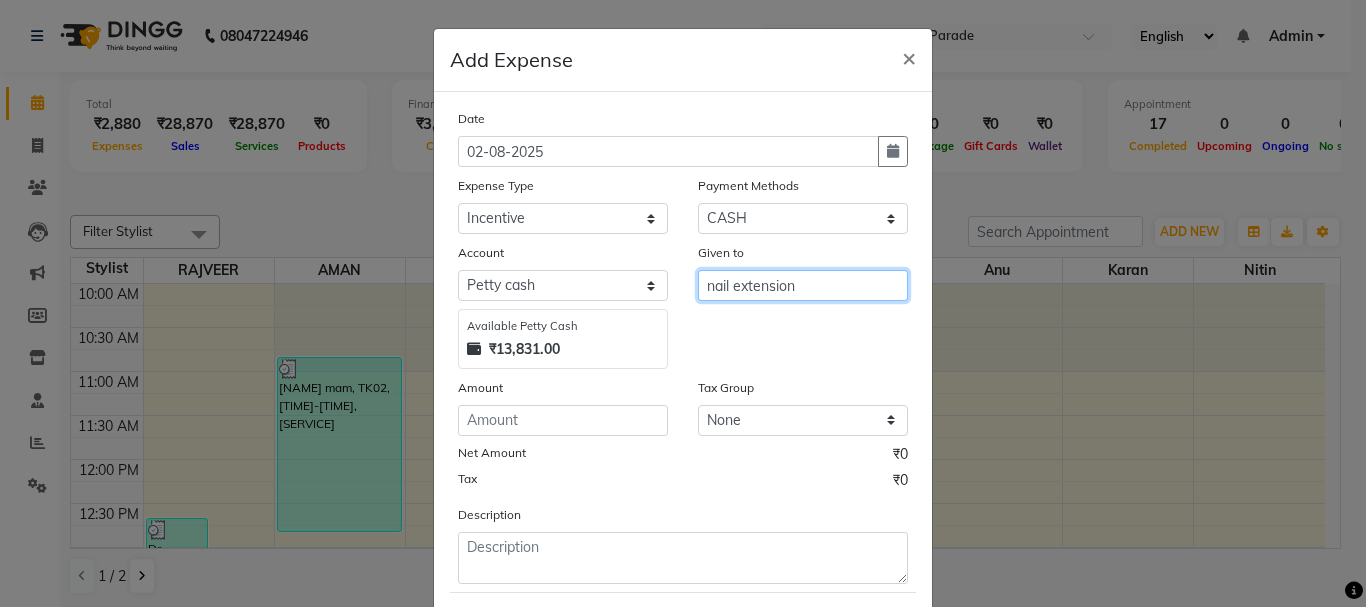 type on "nail extension" 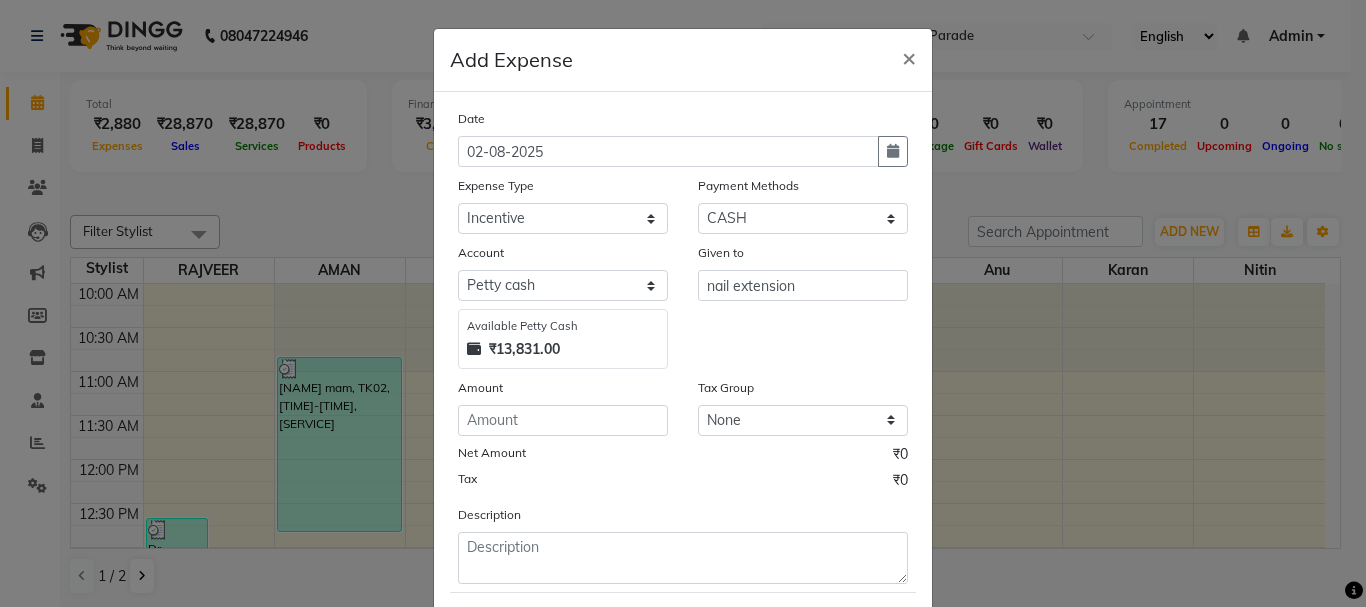 click on "Date [DATE] Expense Type Select Advance Salary Bank charges Car maintenance Cash transfer to bank Cash transfer to hub Client Snacks Equipment Fuel Govt fee Incentive Insurance International purchase Loan Repayment Maintenance Marketing Miscellaneous MRA Other Pantry Payment Pooja Box Product Rent Salary Staff Snacks Tax Tea & Refreshment Utilities water bottle Wipes Payment Methods Select CASH CARD PayTM UPI ONLINE Account Select Default account Petty cash Available Petty Cash ₹[AMOUNT] Given to nail extension Amount Tax Group None Net Amount ₹0 Tax ₹0 Description" 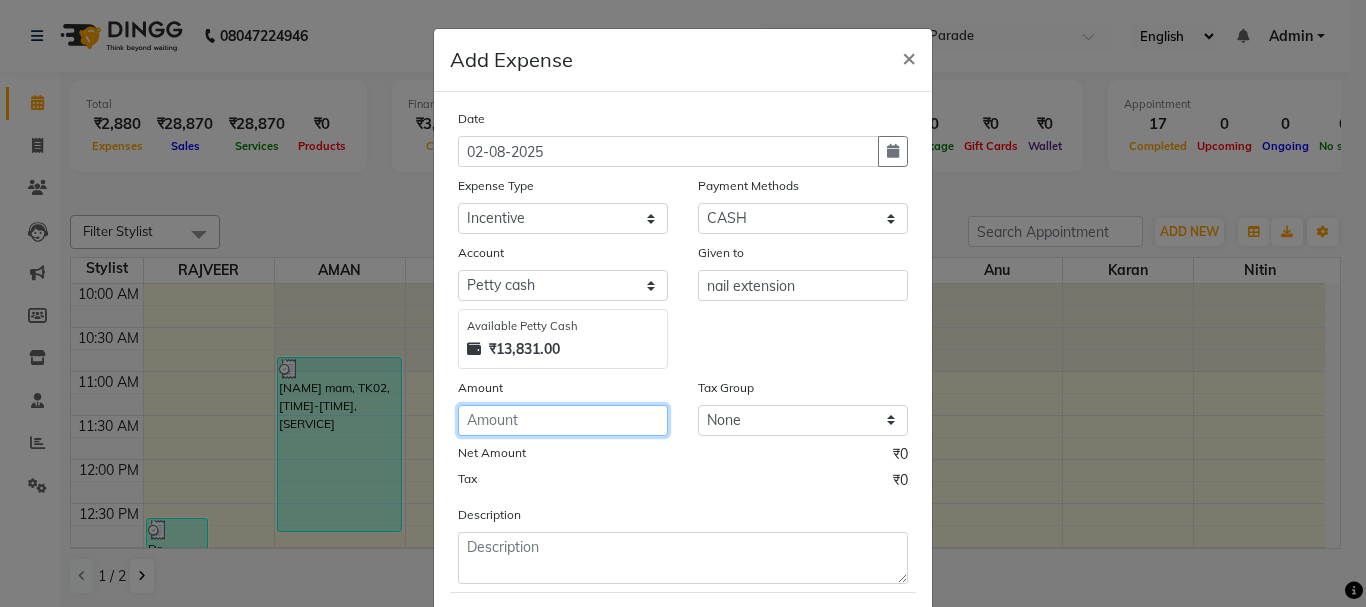 click 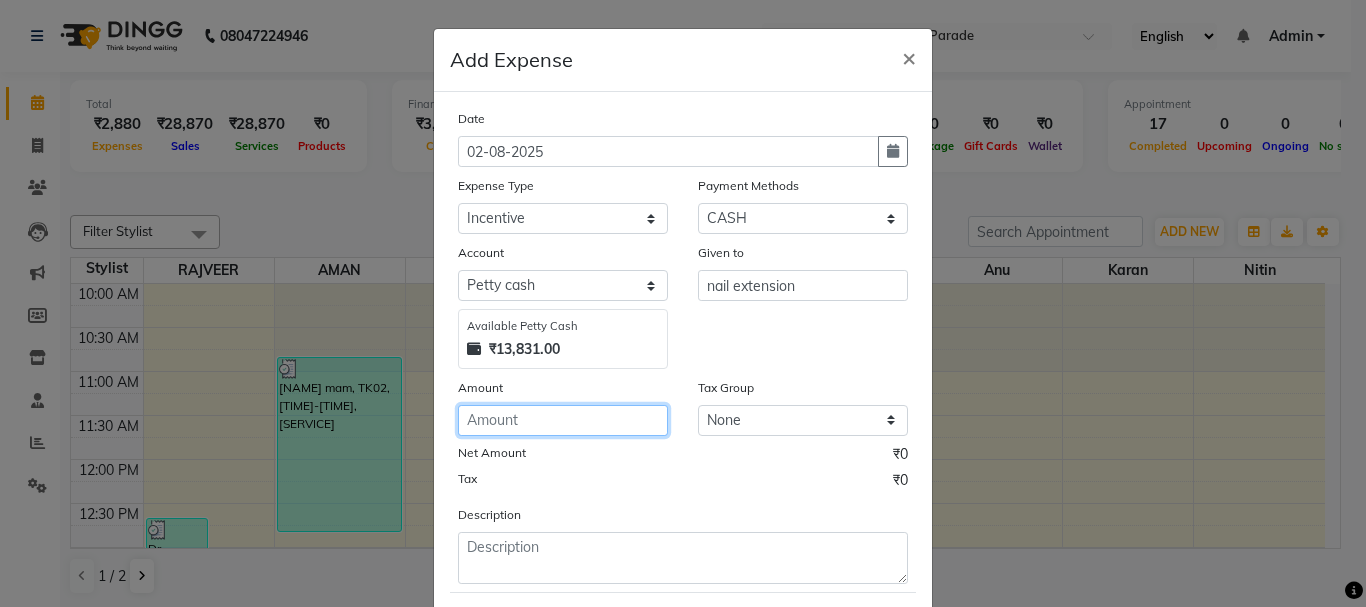 click 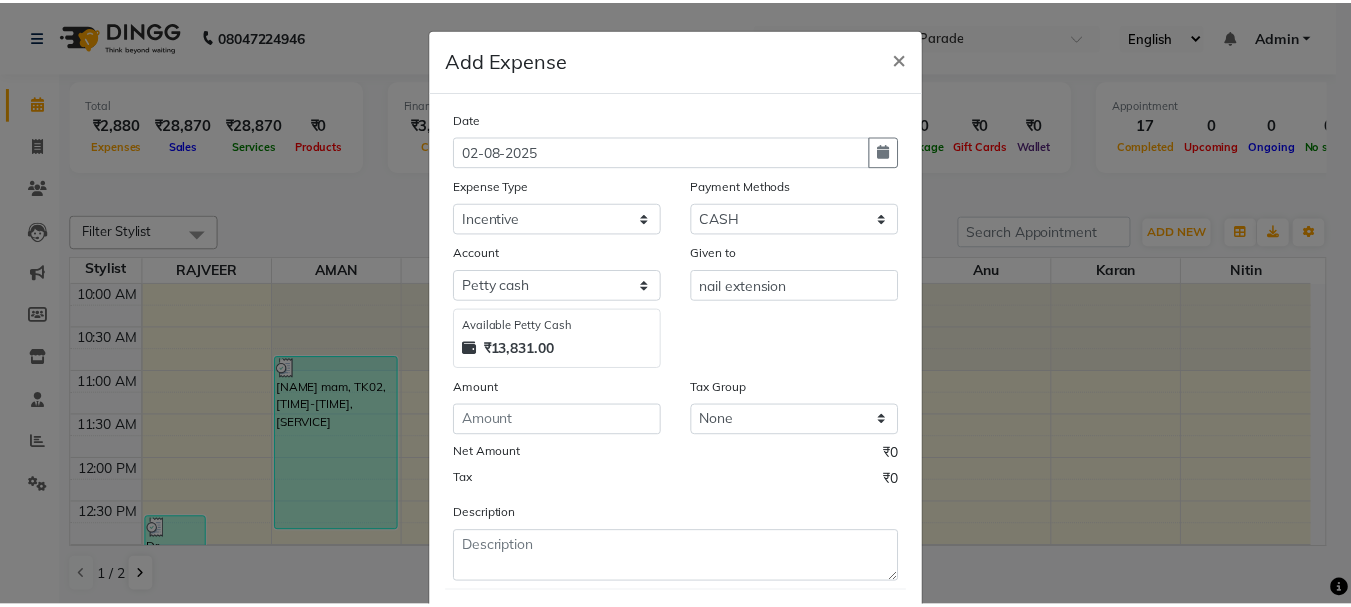 scroll, scrollTop: 109, scrollLeft: 0, axis: vertical 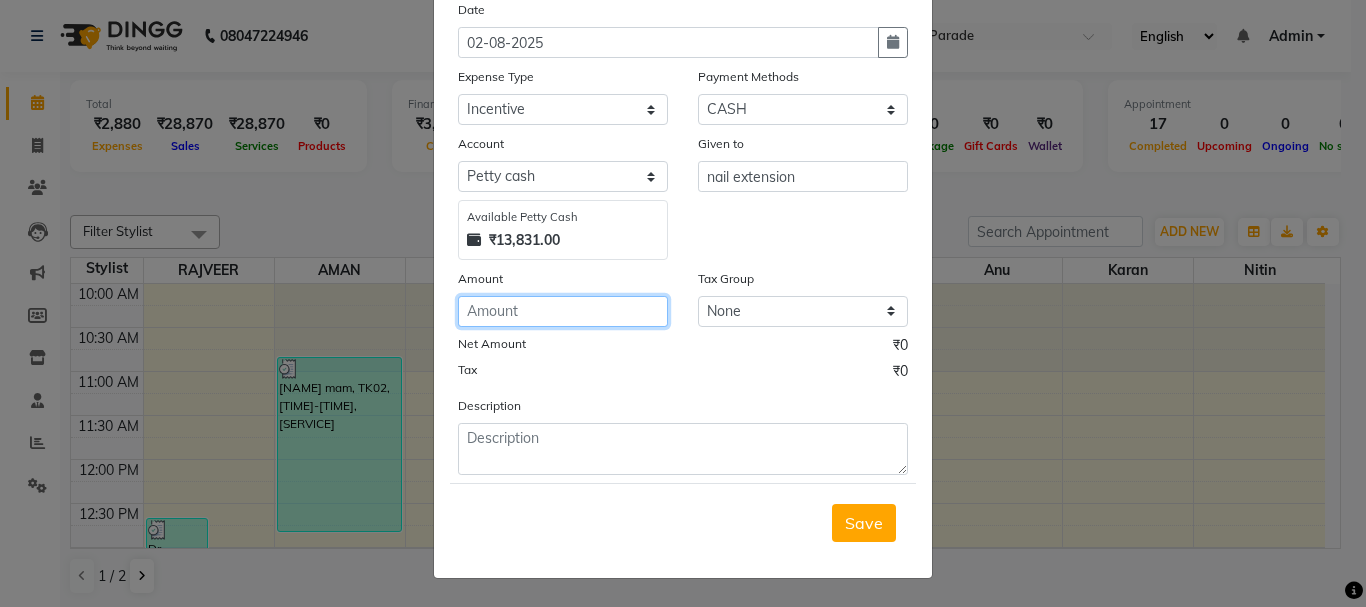click 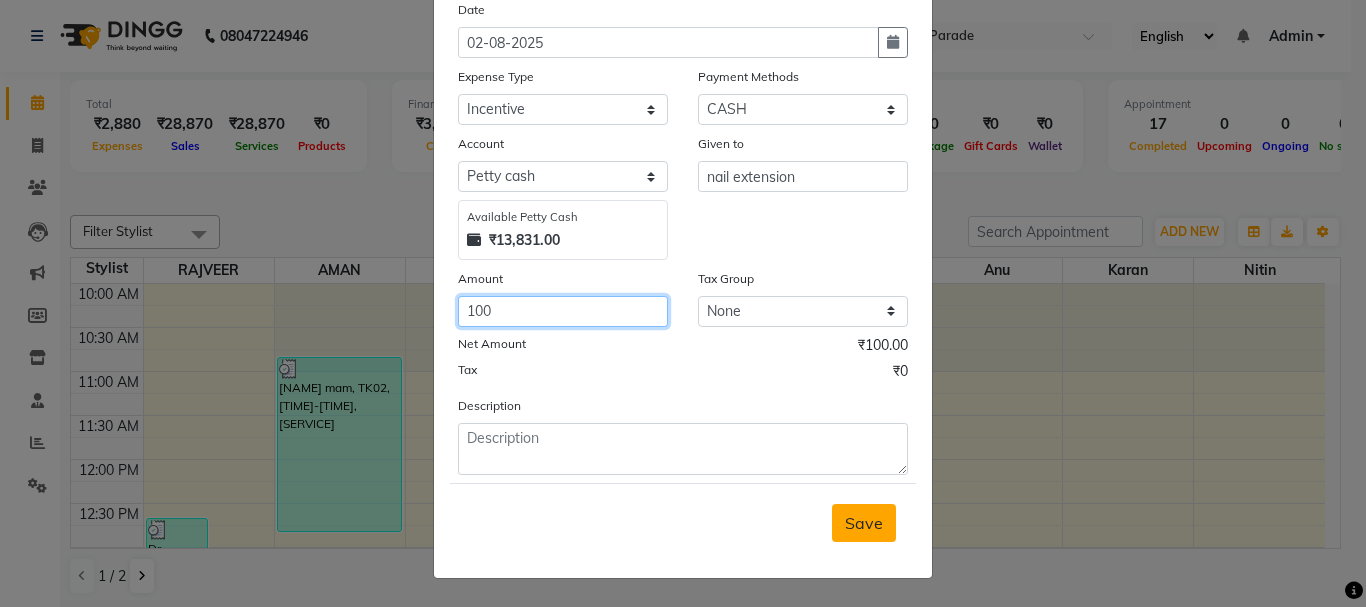 type on "100" 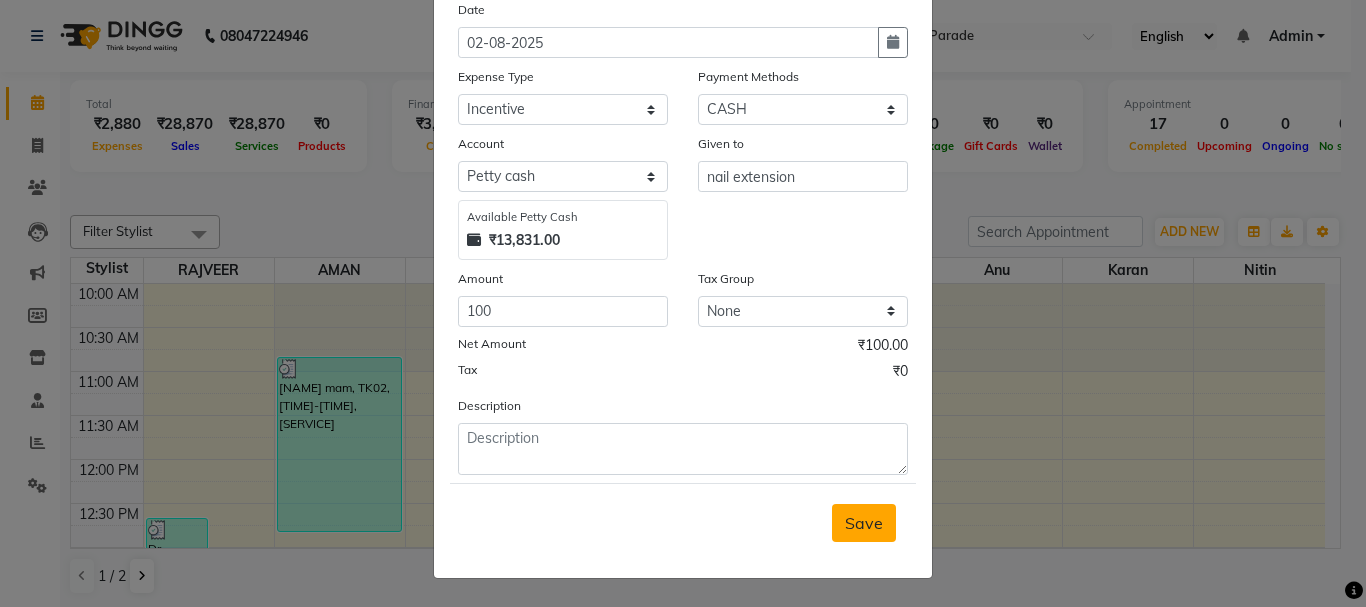 click on "Save" at bounding box center (864, 523) 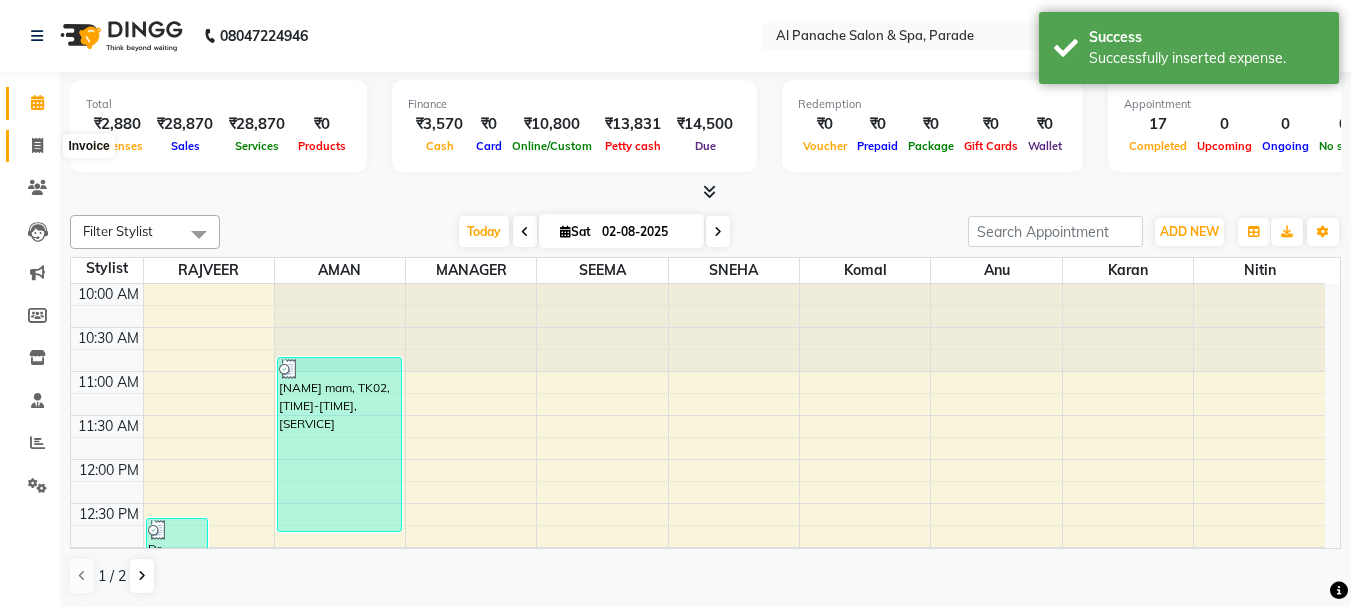 click 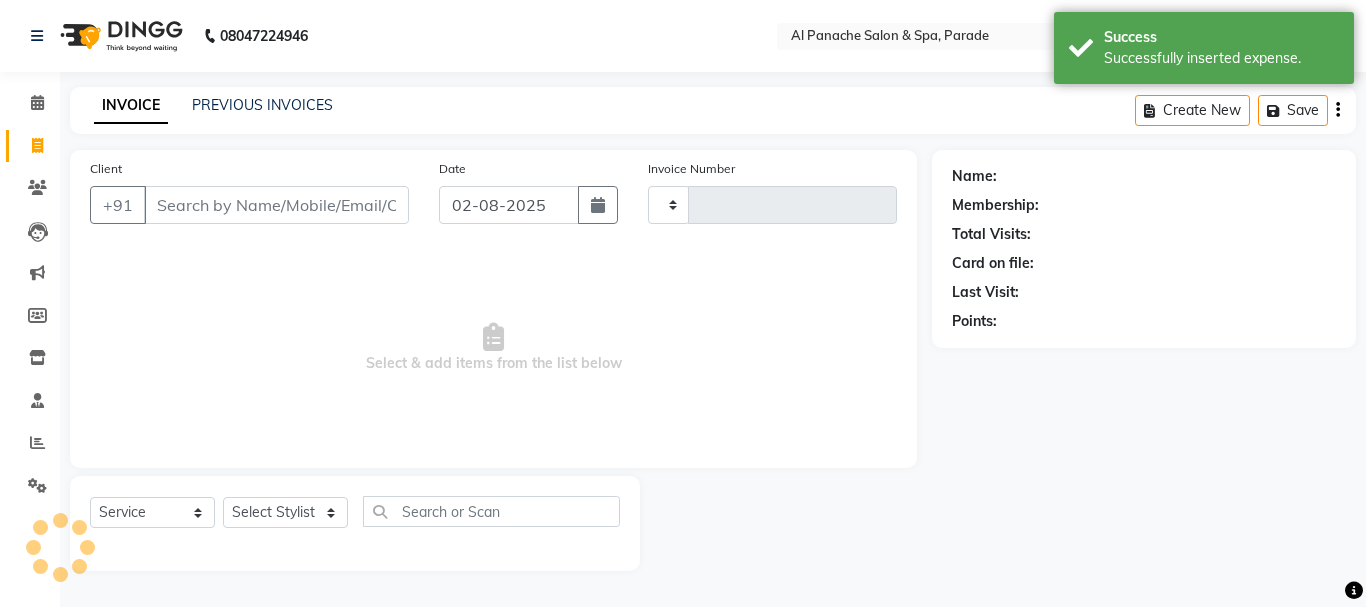 type on "1018" 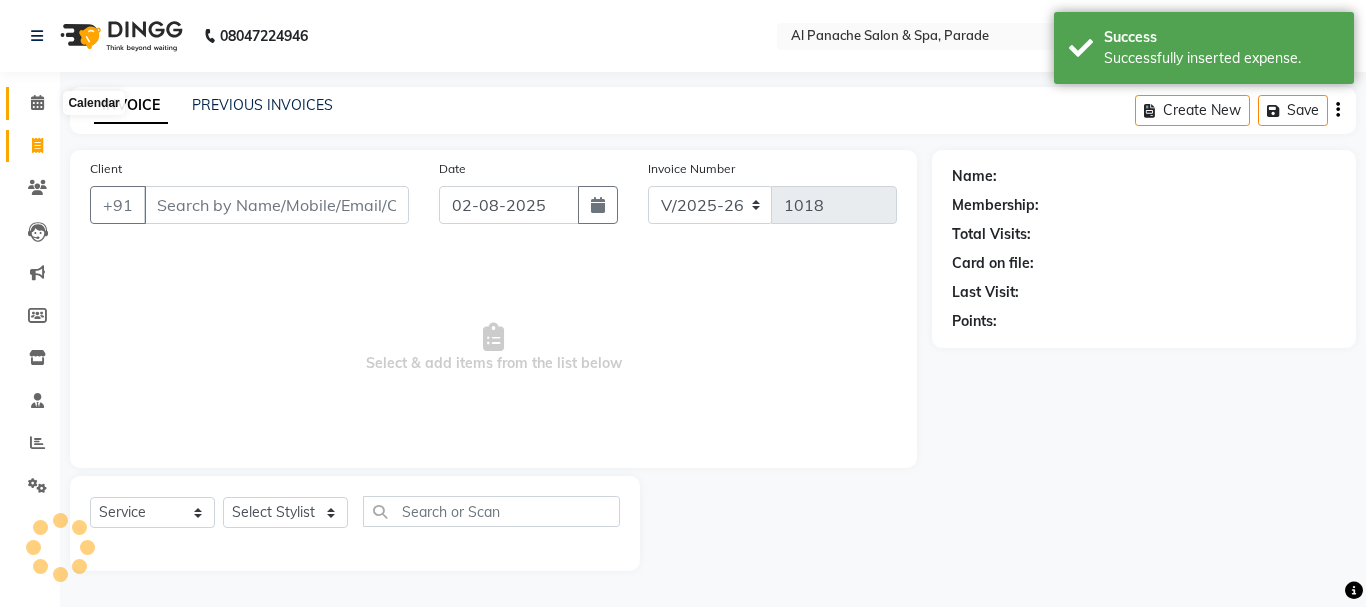 click 